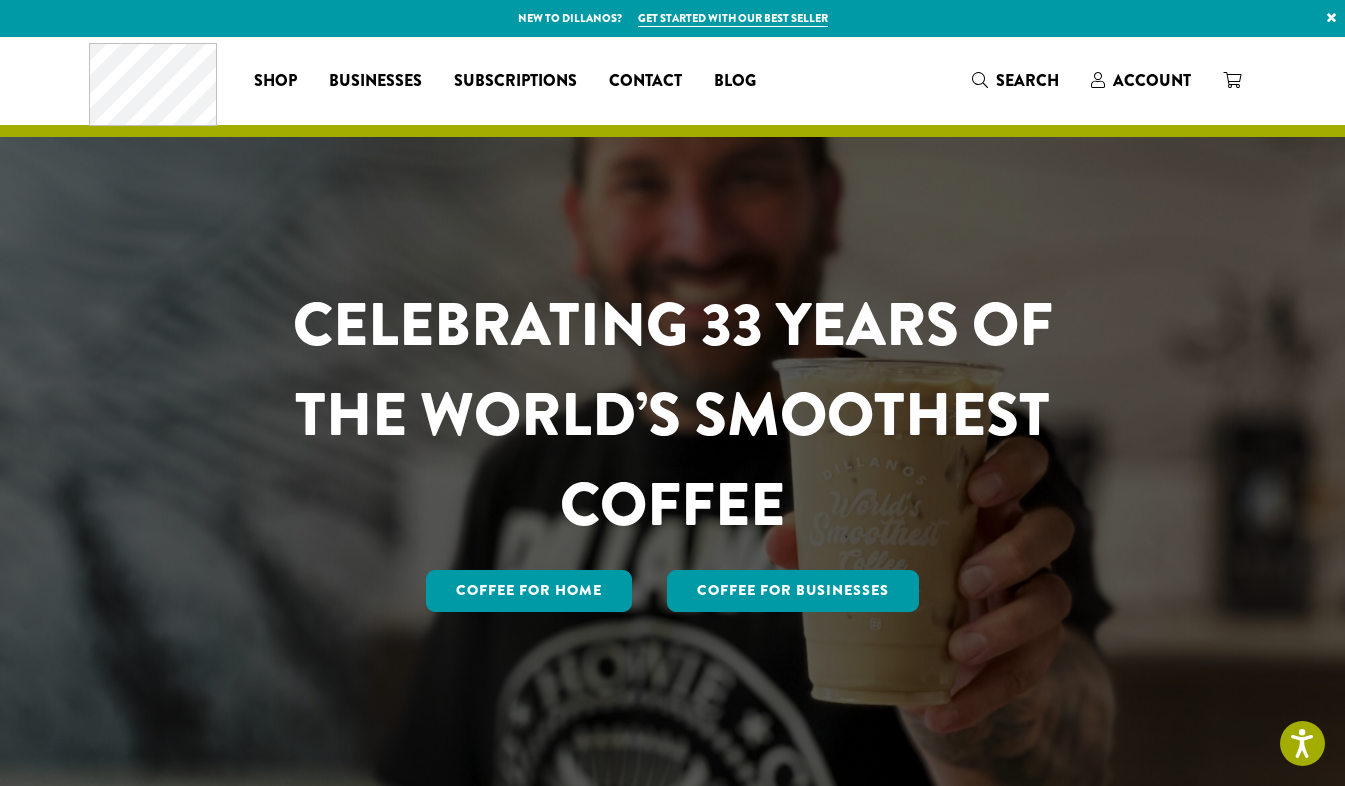 scroll, scrollTop: 0, scrollLeft: 0, axis: both 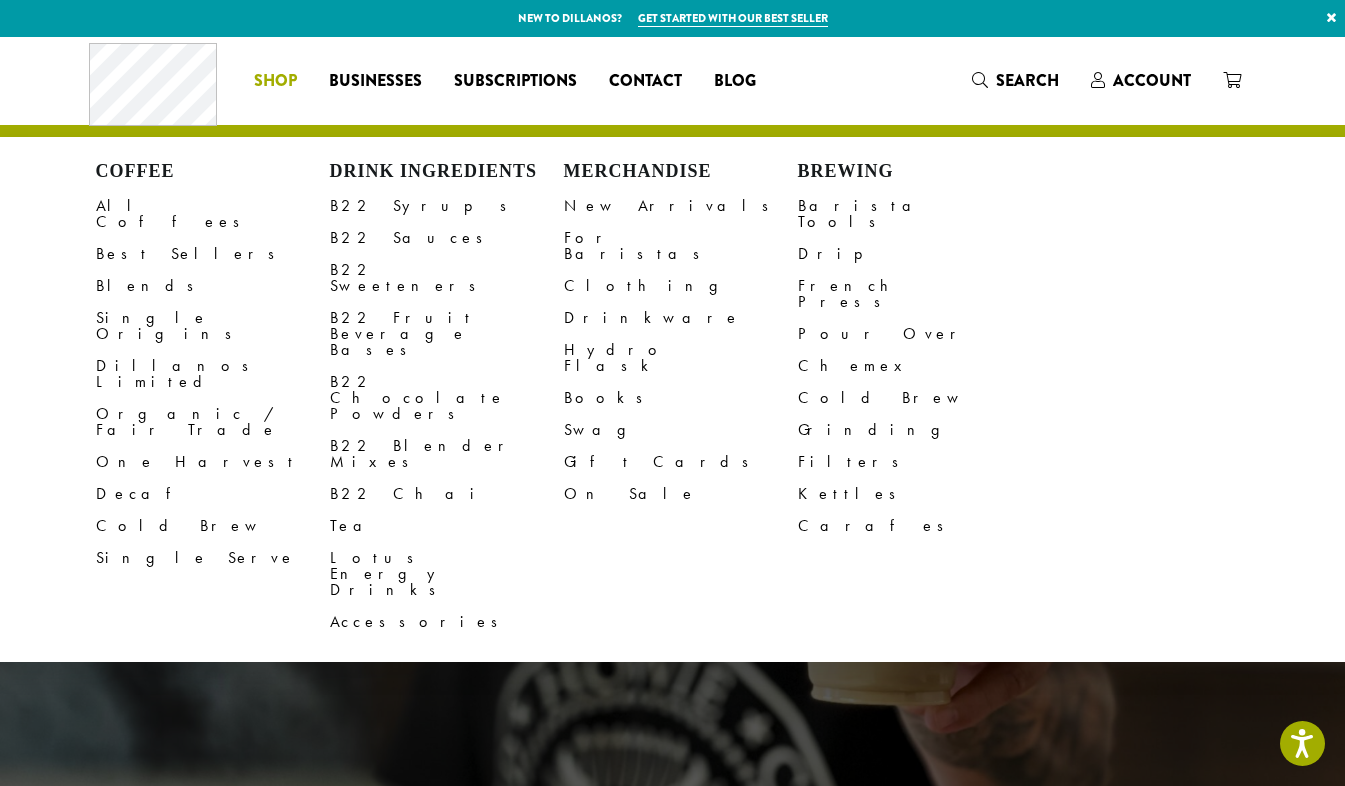 click on "Shop" at bounding box center (275, 81) 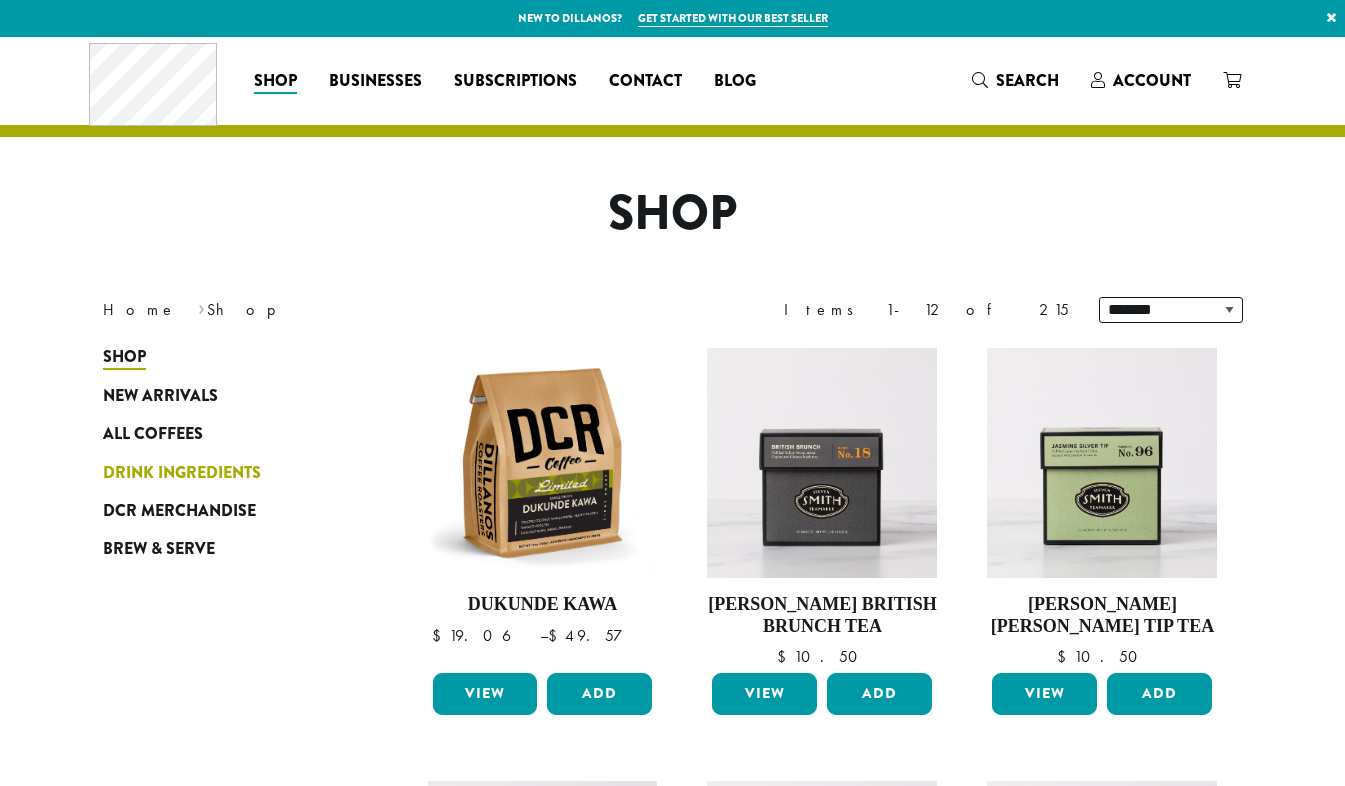 scroll, scrollTop: 0, scrollLeft: 0, axis: both 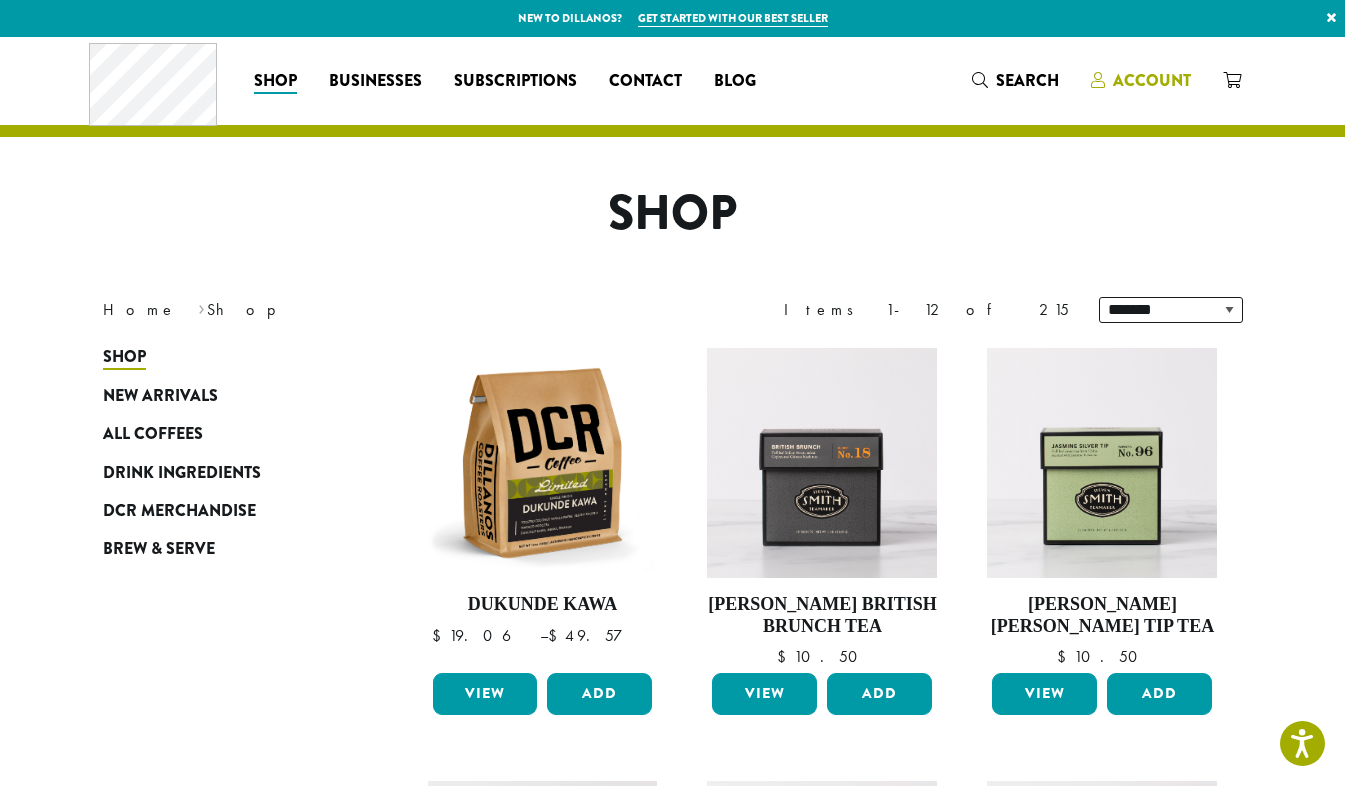 click on "Account" at bounding box center [1152, 80] 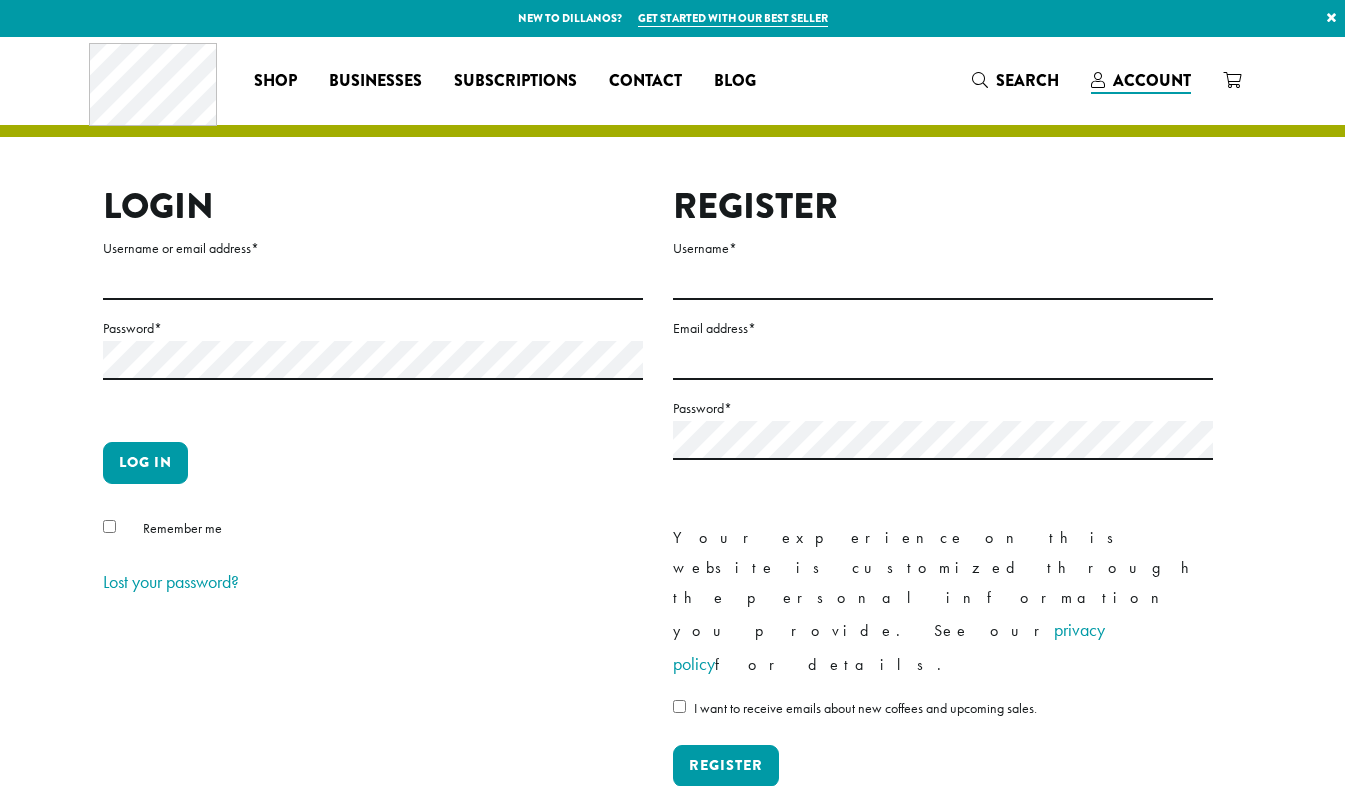scroll, scrollTop: 0, scrollLeft: 0, axis: both 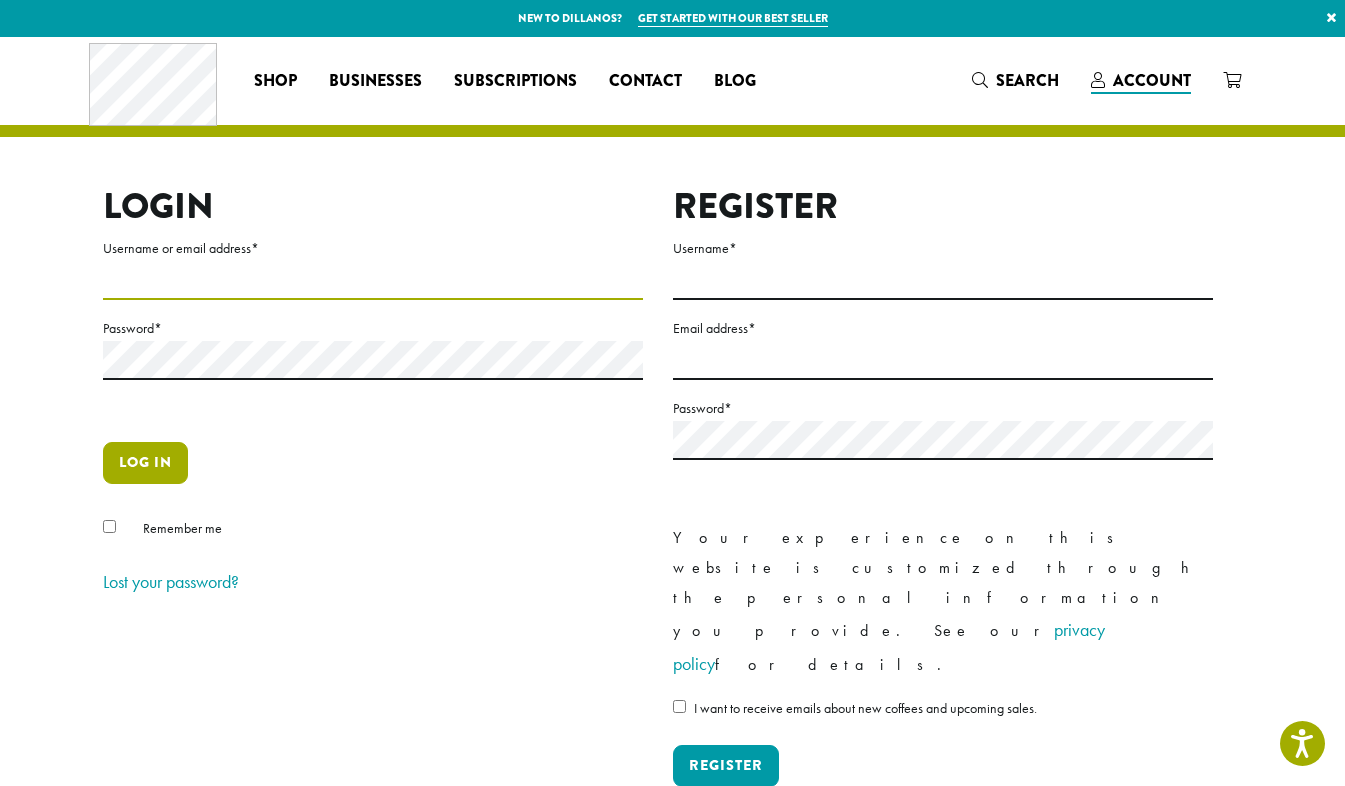 type on "**********" 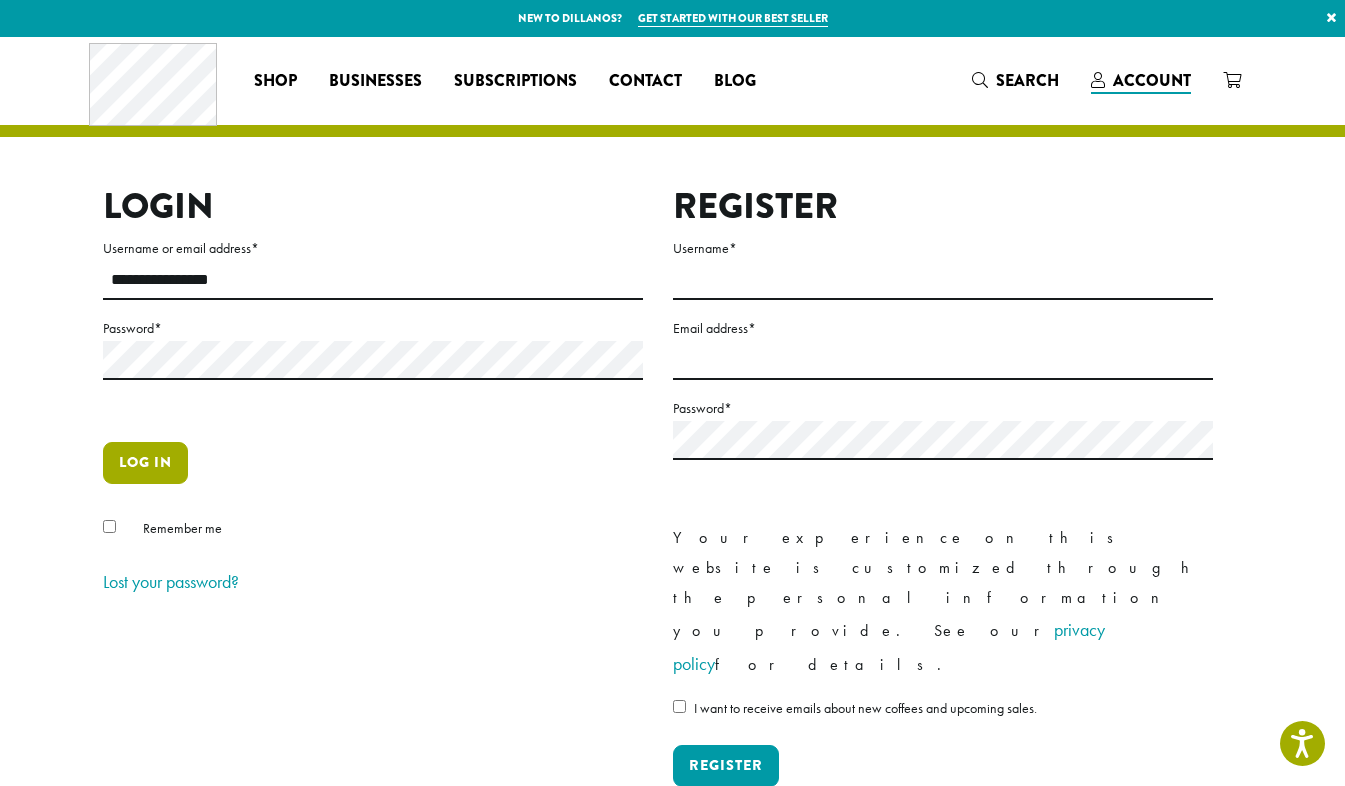 click on "Log in" at bounding box center (145, 463) 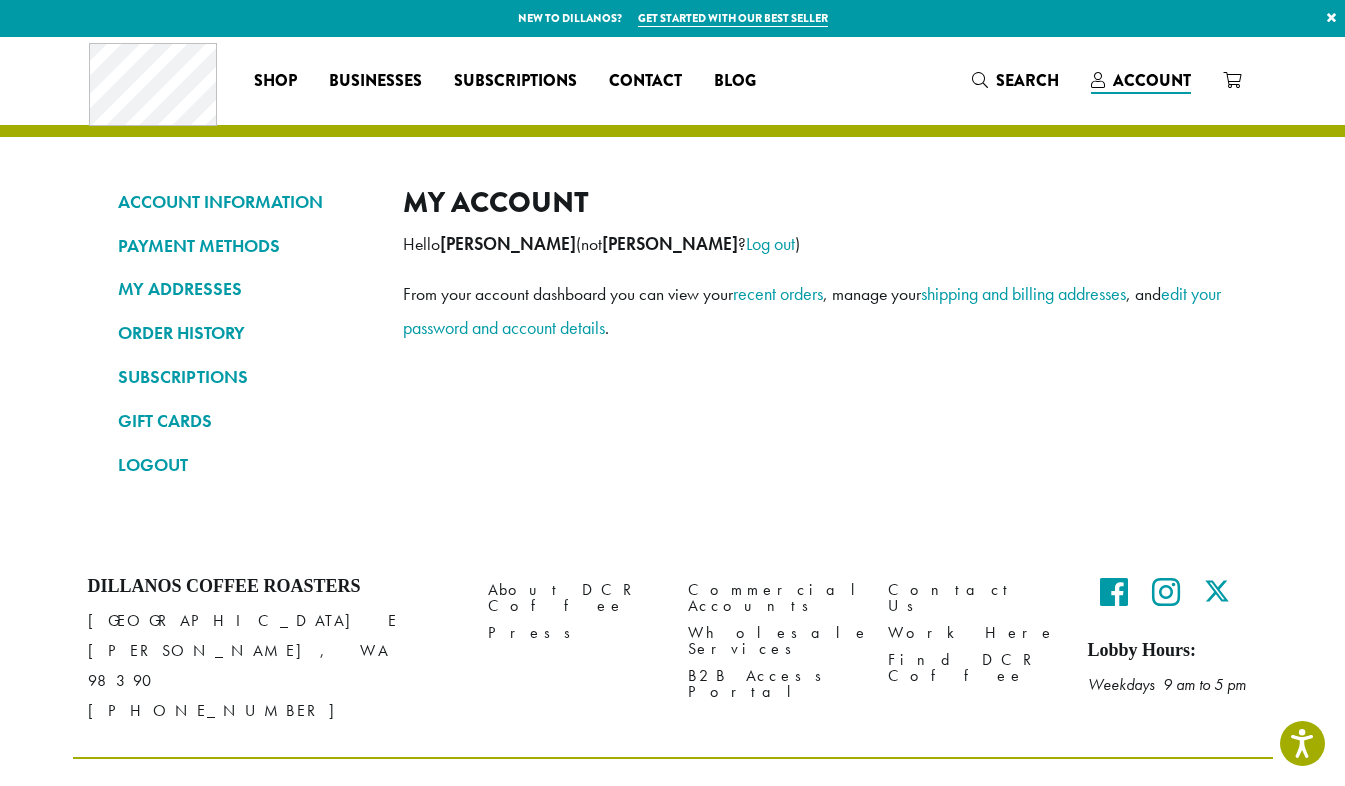 scroll, scrollTop: 0, scrollLeft: 0, axis: both 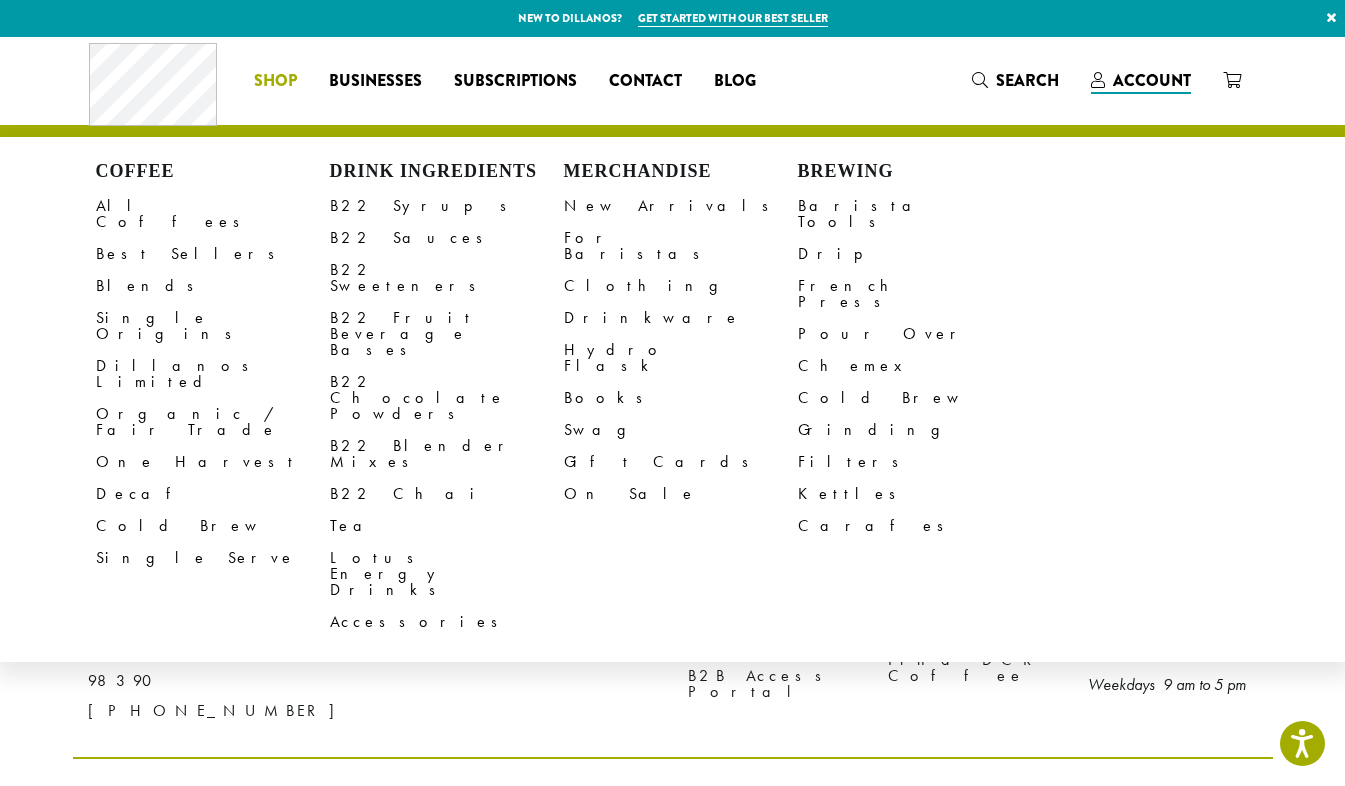 click on "Shop" at bounding box center [275, 81] 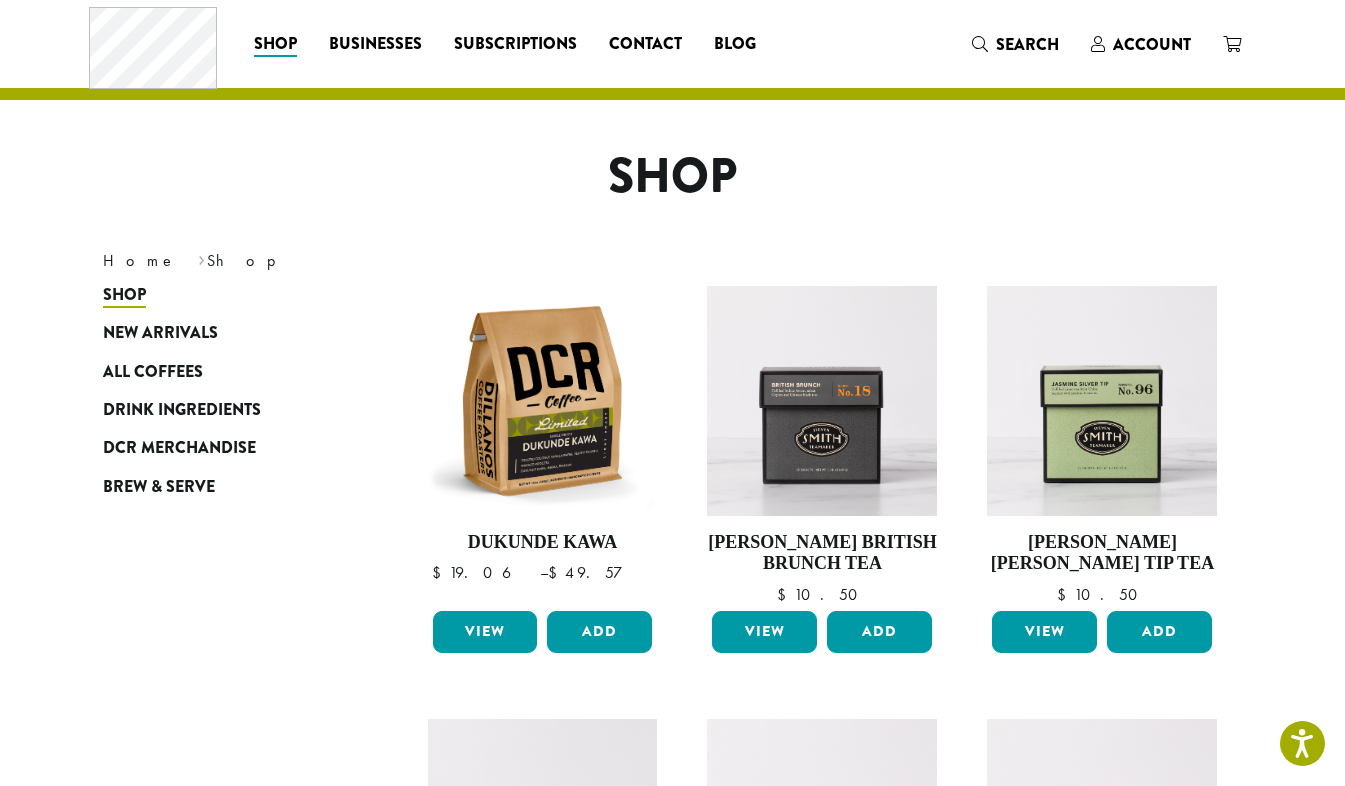 scroll, scrollTop: 0, scrollLeft: 0, axis: both 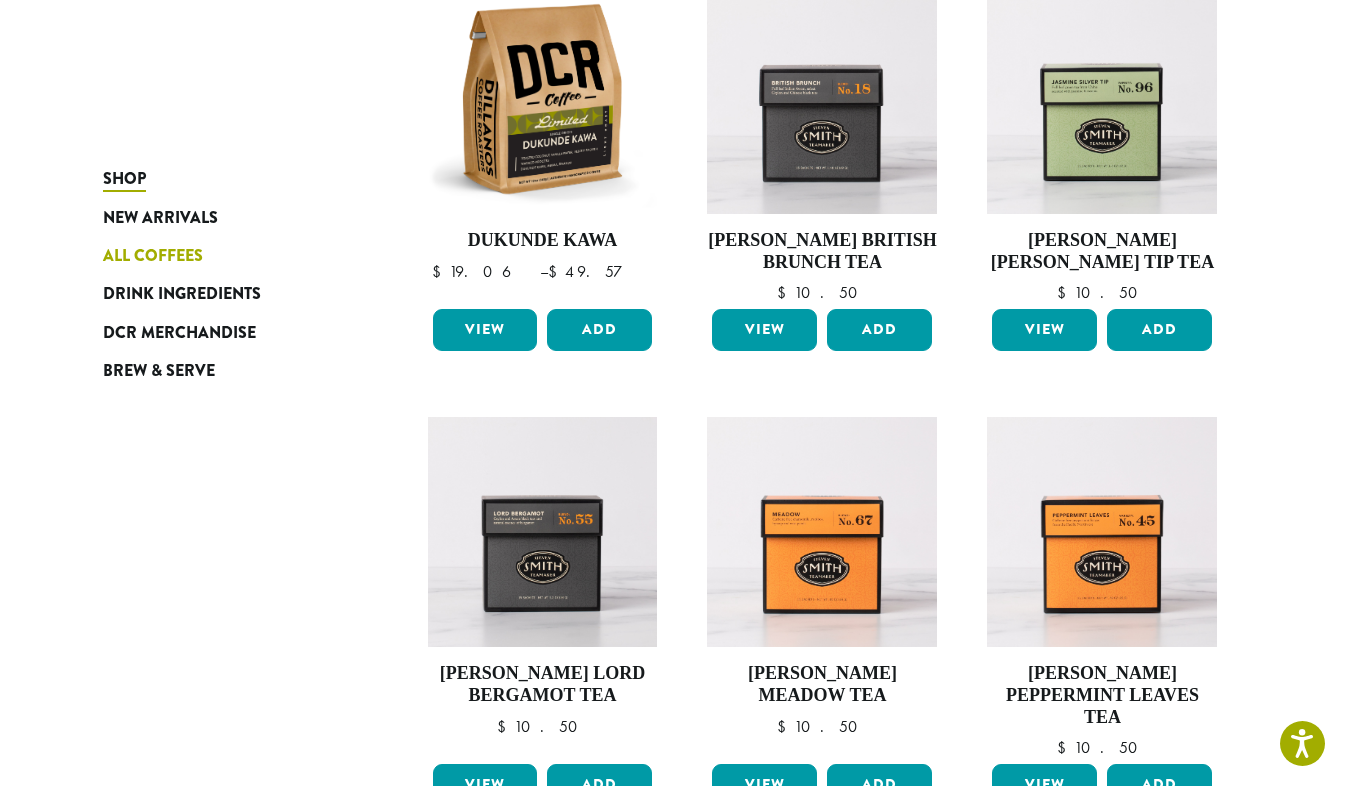 click on "All Coffees" at bounding box center (153, 256) 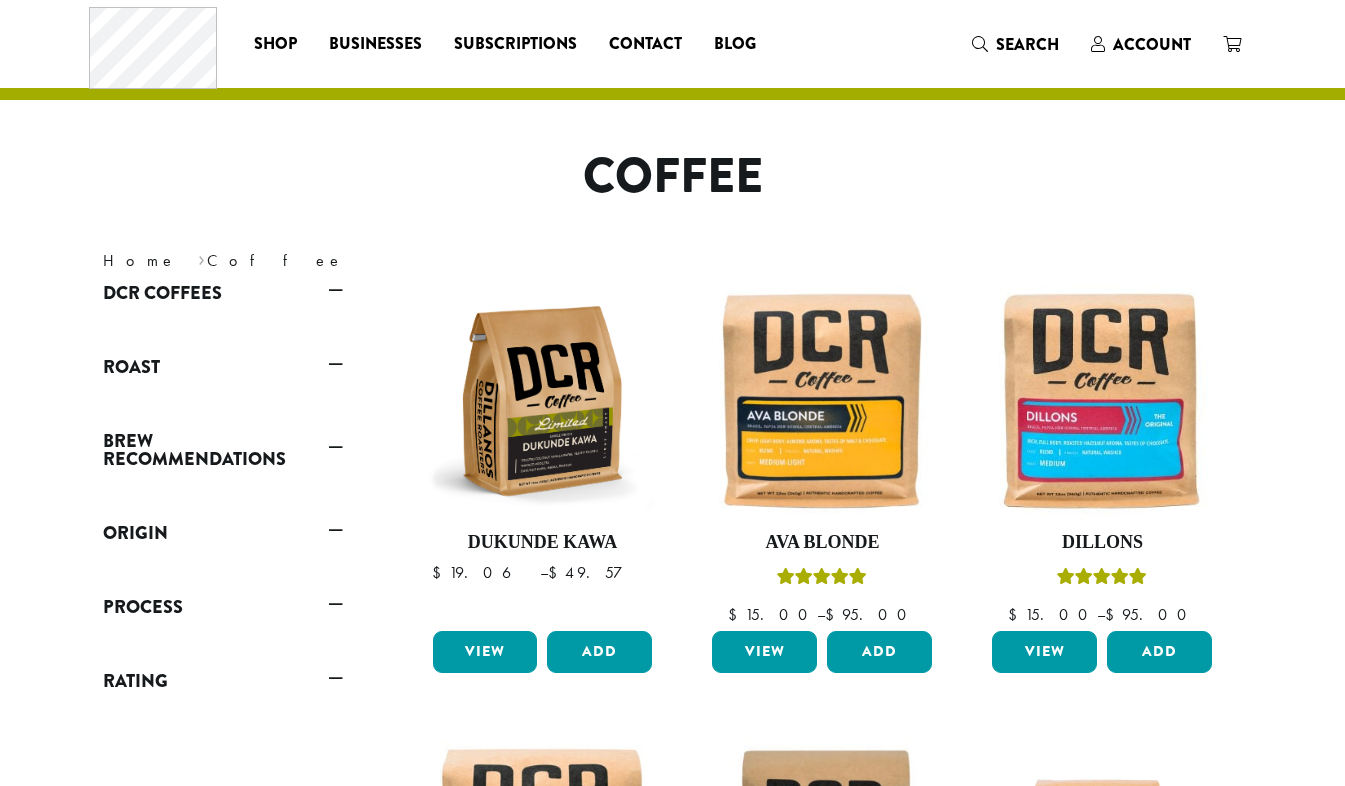 scroll, scrollTop: 0, scrollLeft: 0, axis: both 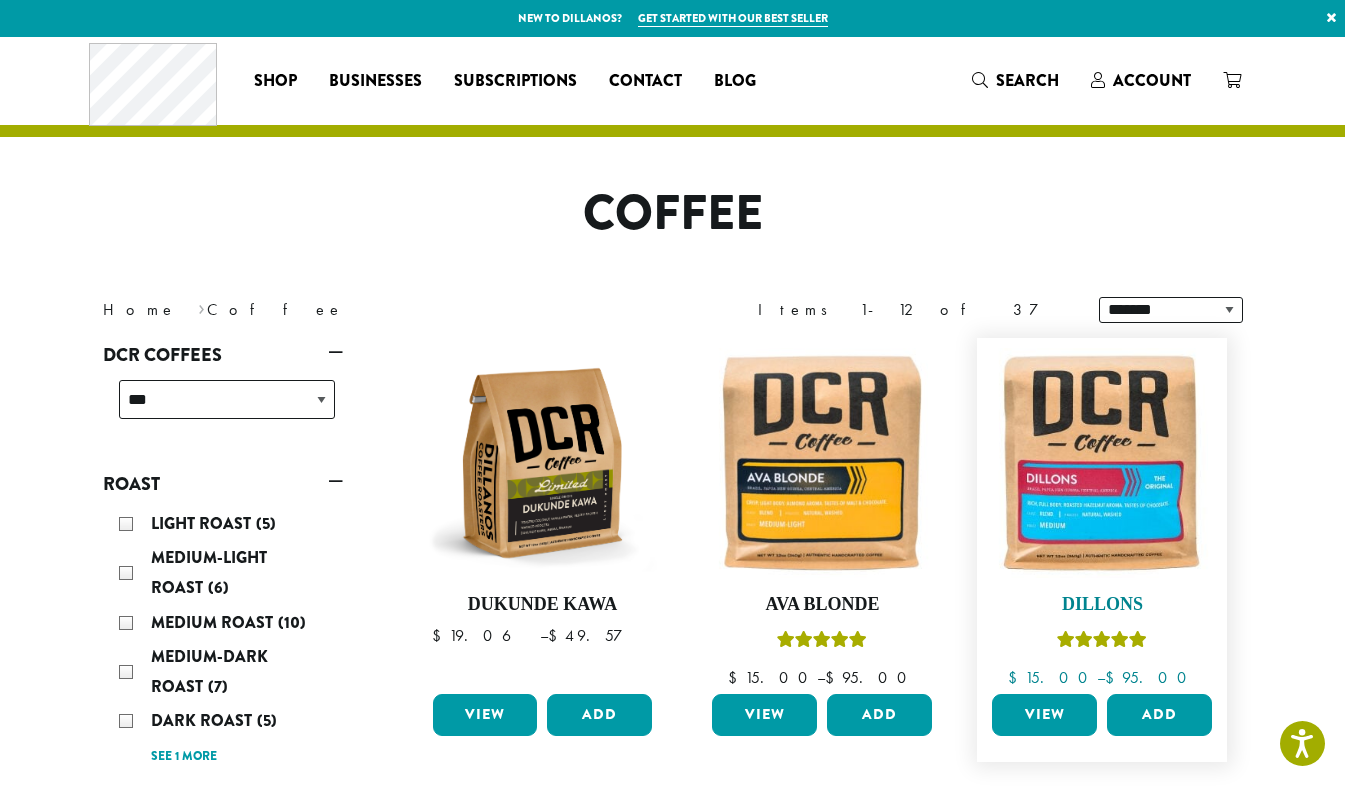 click at bounding box center [1102, 463] 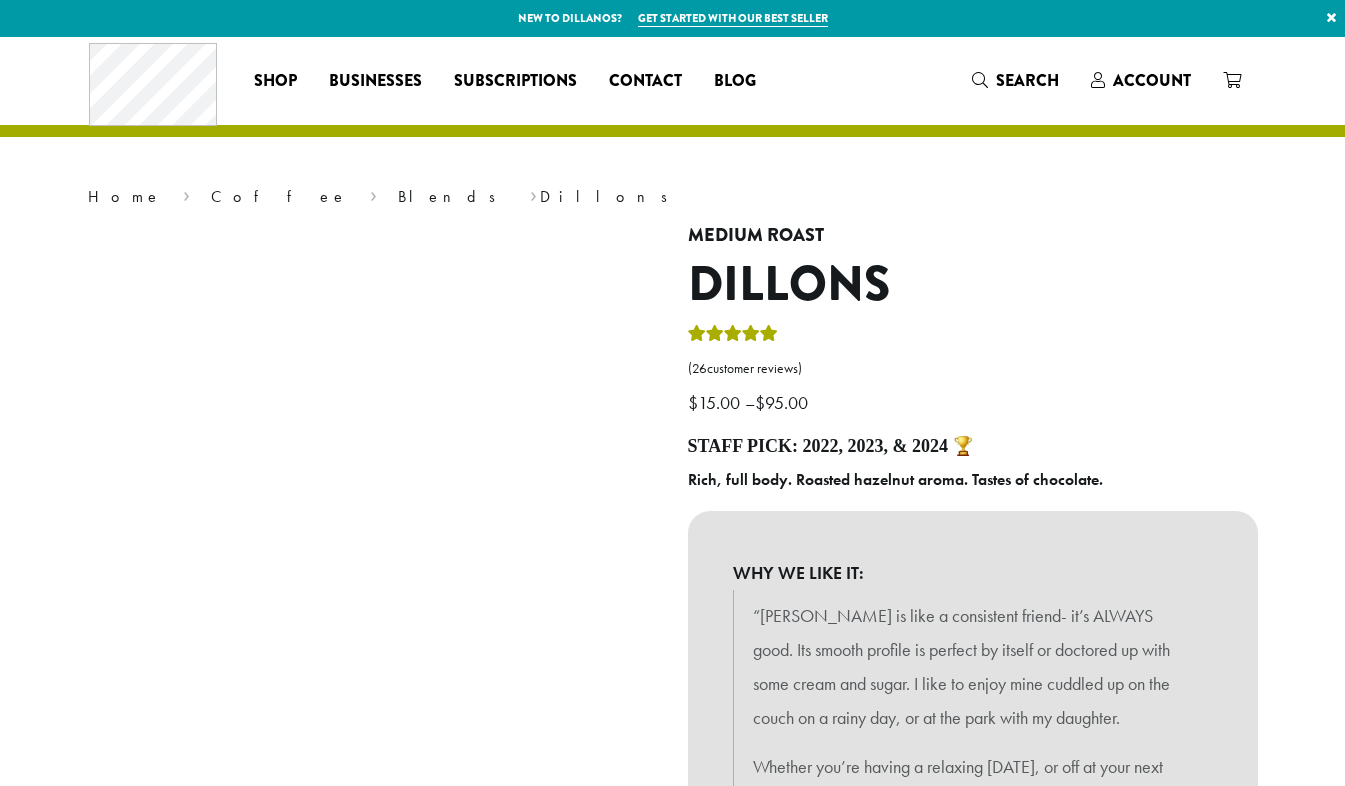 scroll, scrollTop: 0, scrollLeft: 0, axis: both 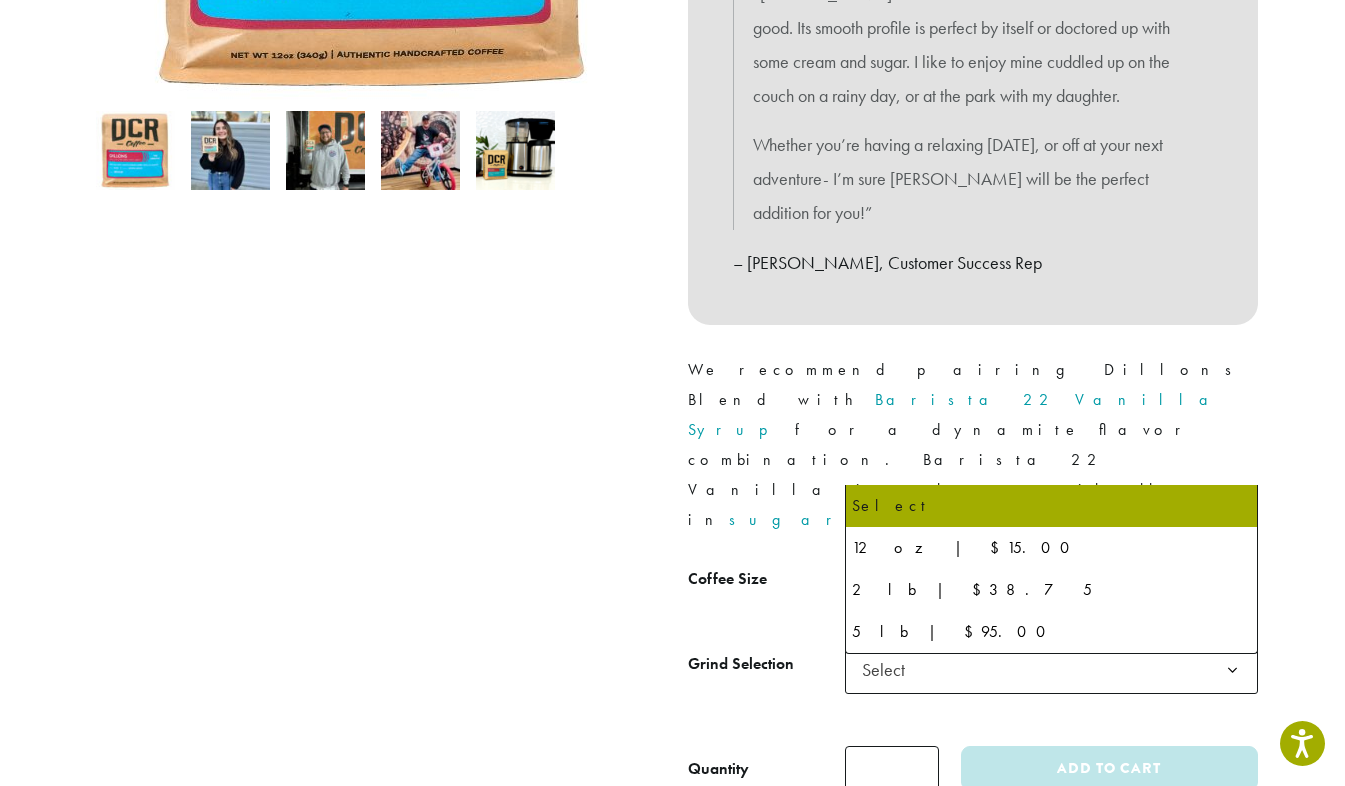 click 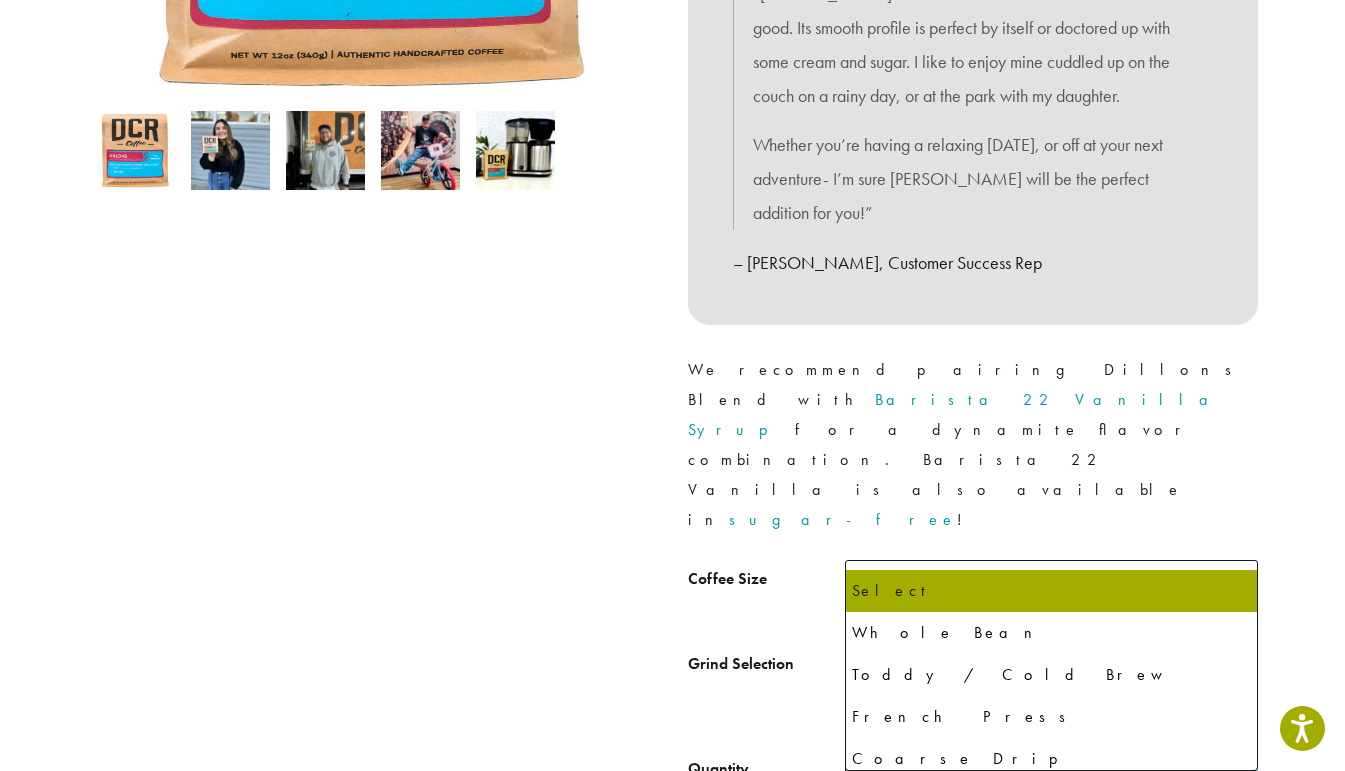click 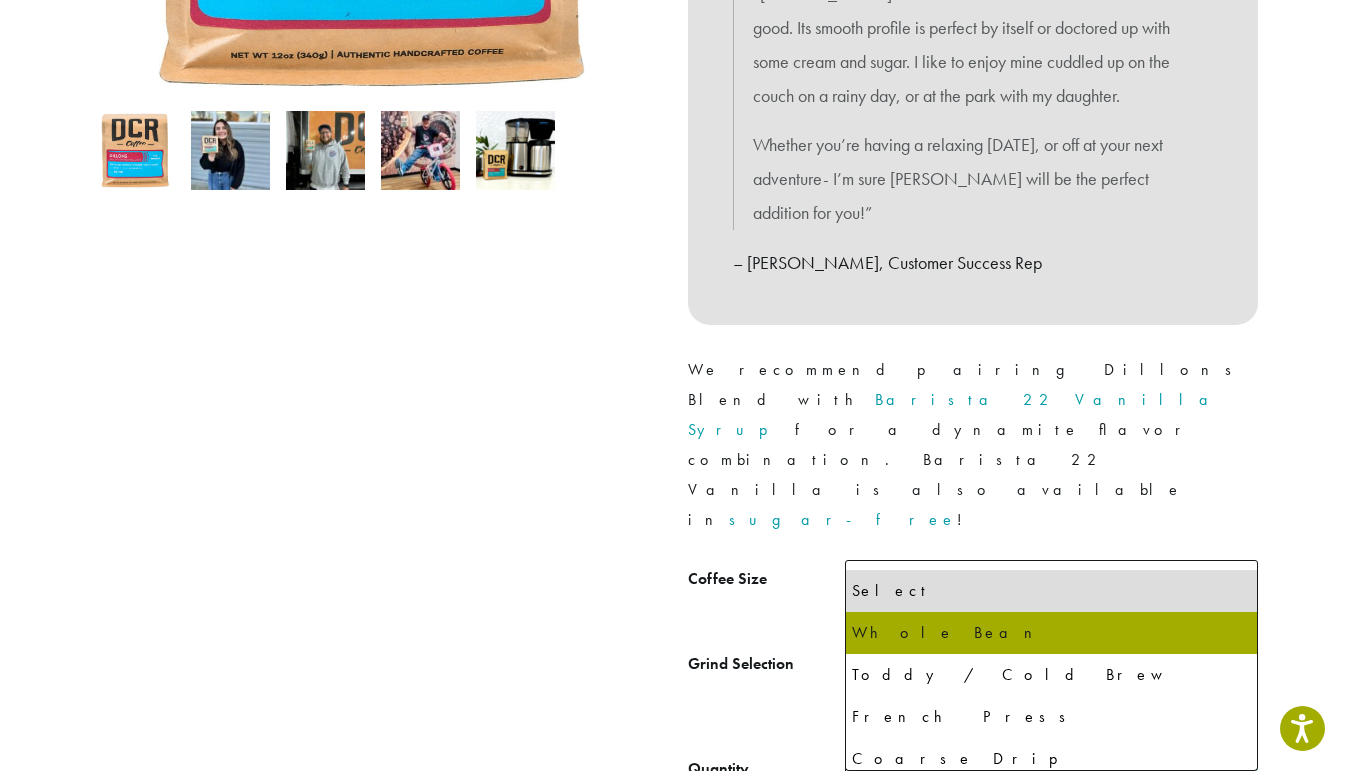 select on "**********" 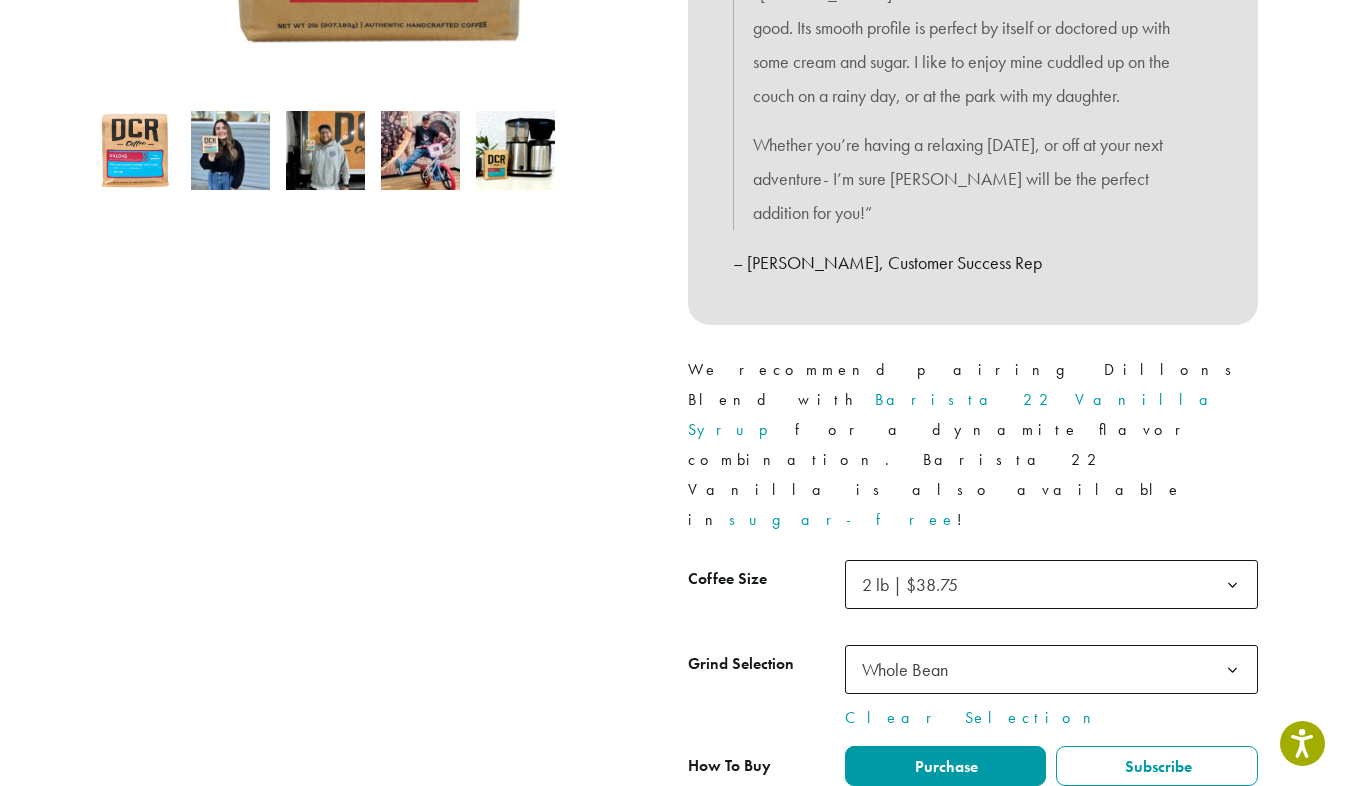type on "*" 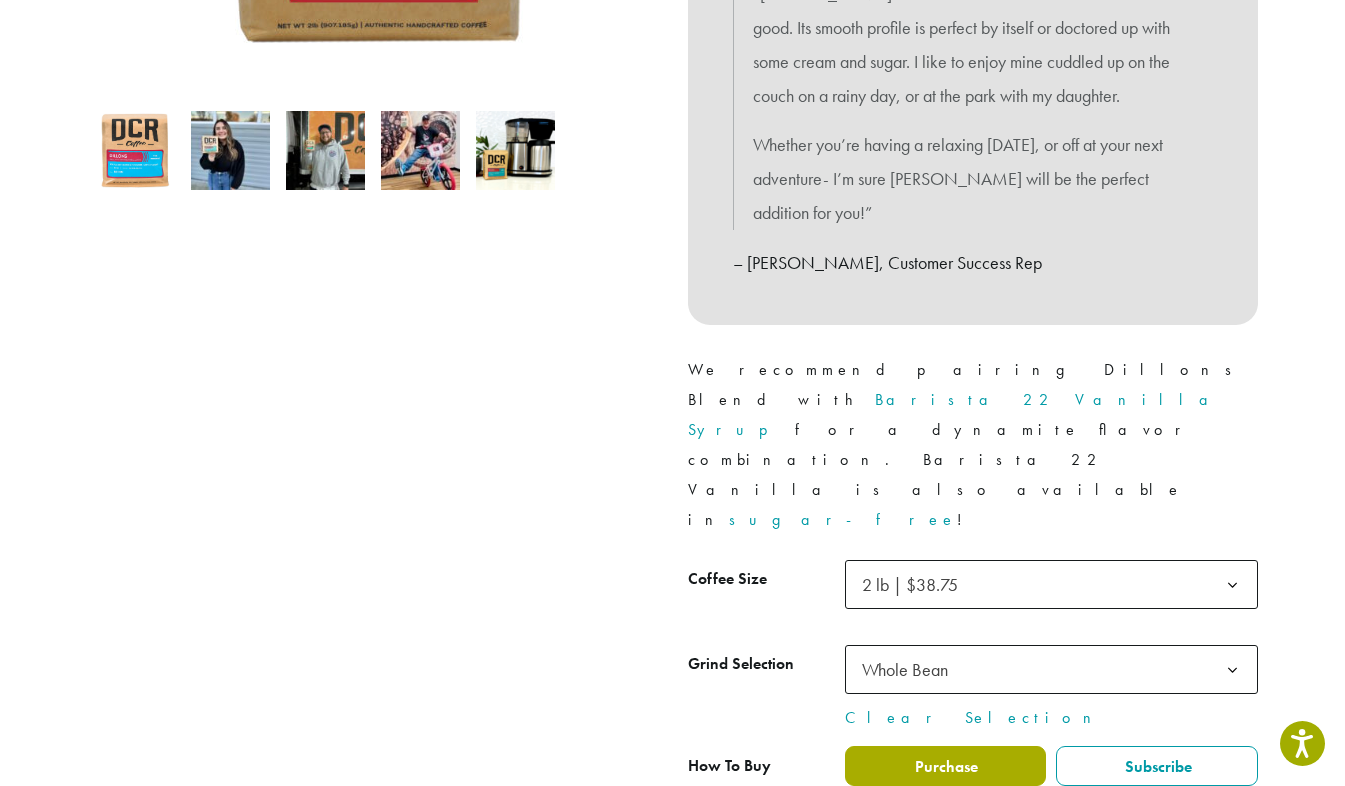 click on "Purchase" 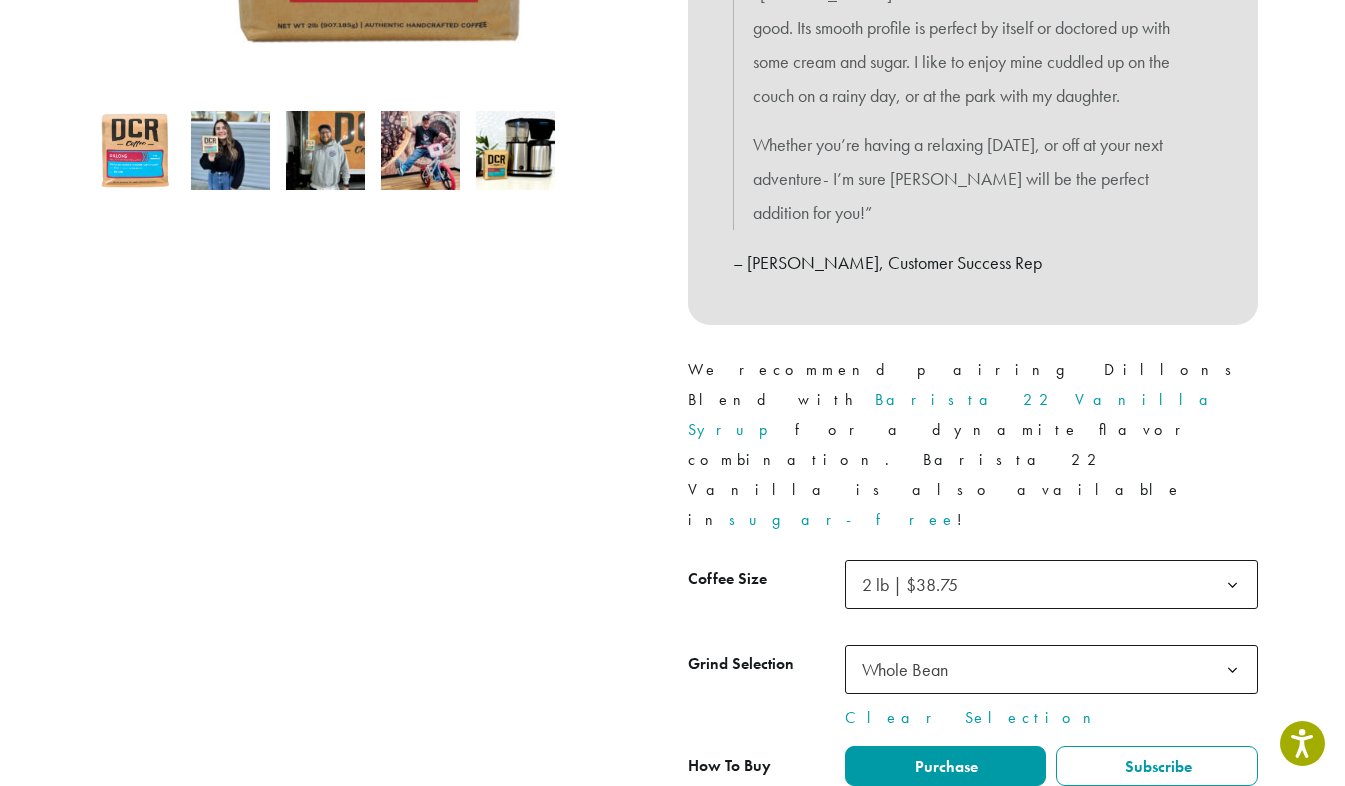click on "Add to cart" 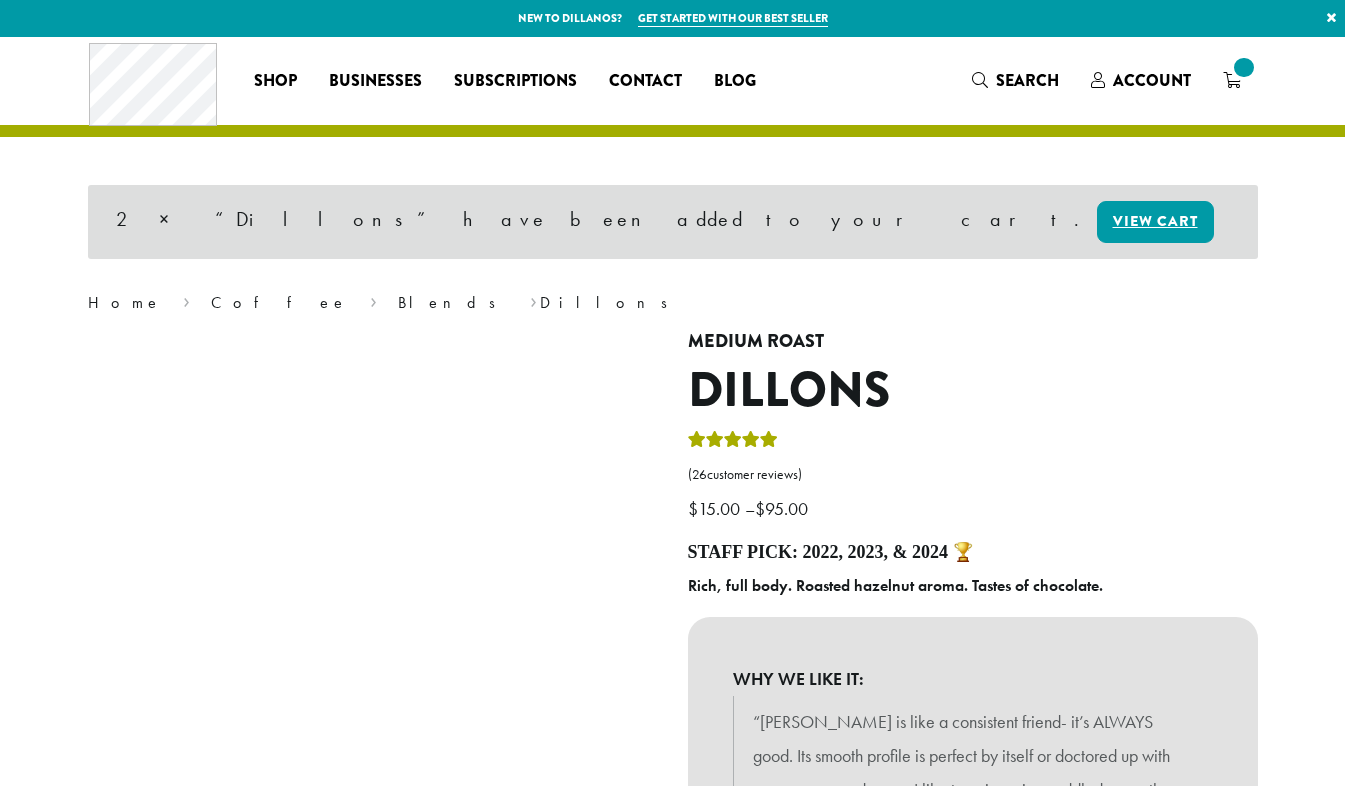 scroll, scrollTop: 0, scrollLeft: 0, axis: both 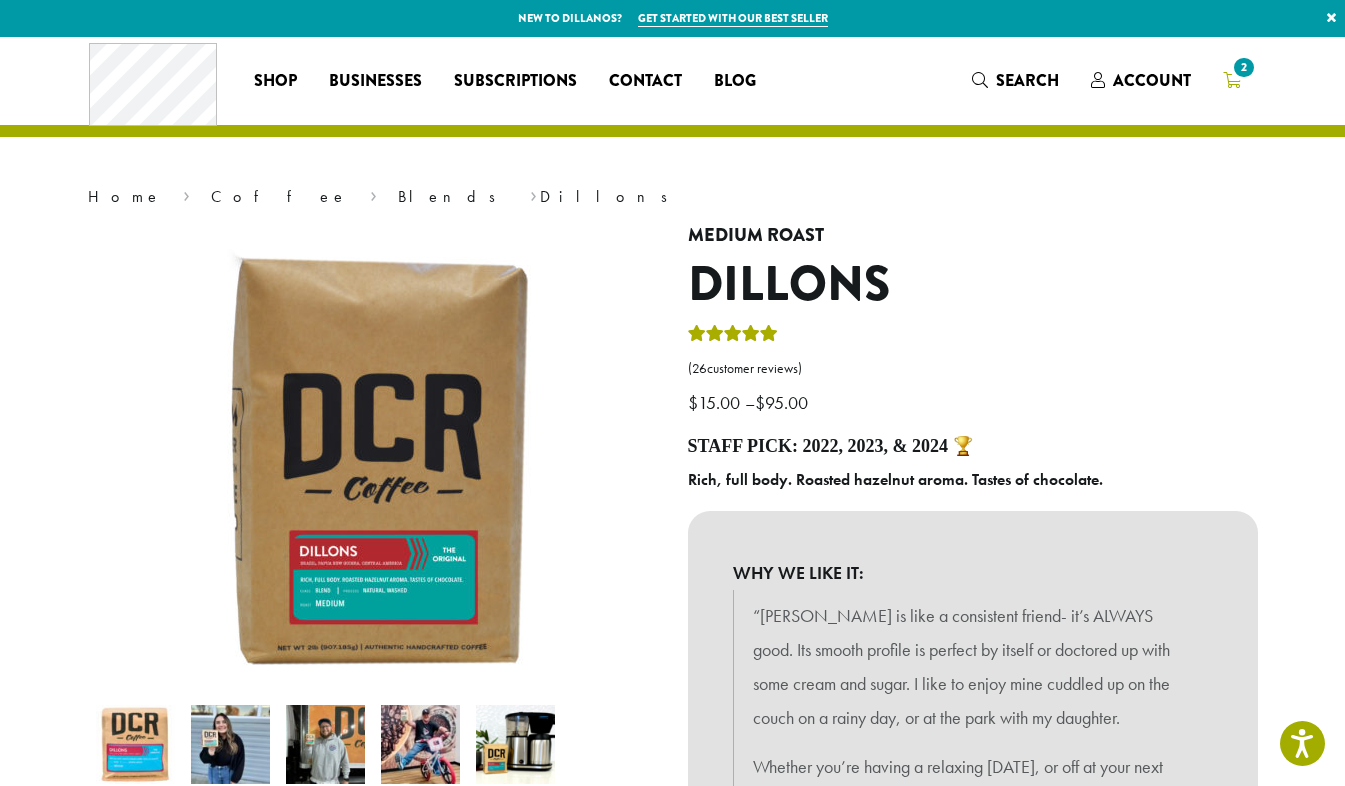 click on "2" at bounding box center [1243, 67] 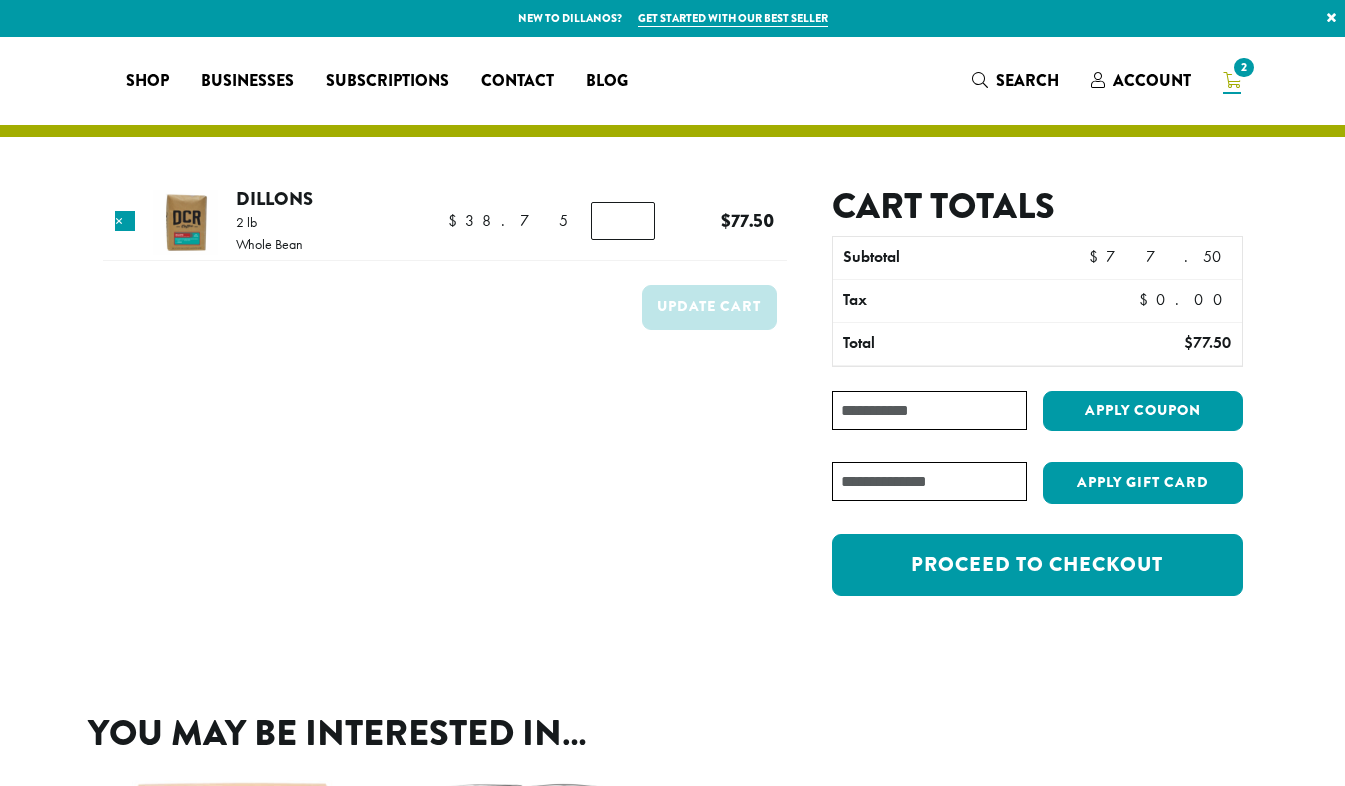 scroll, scrollTop: 0, scrollLeft: 0, axis: both 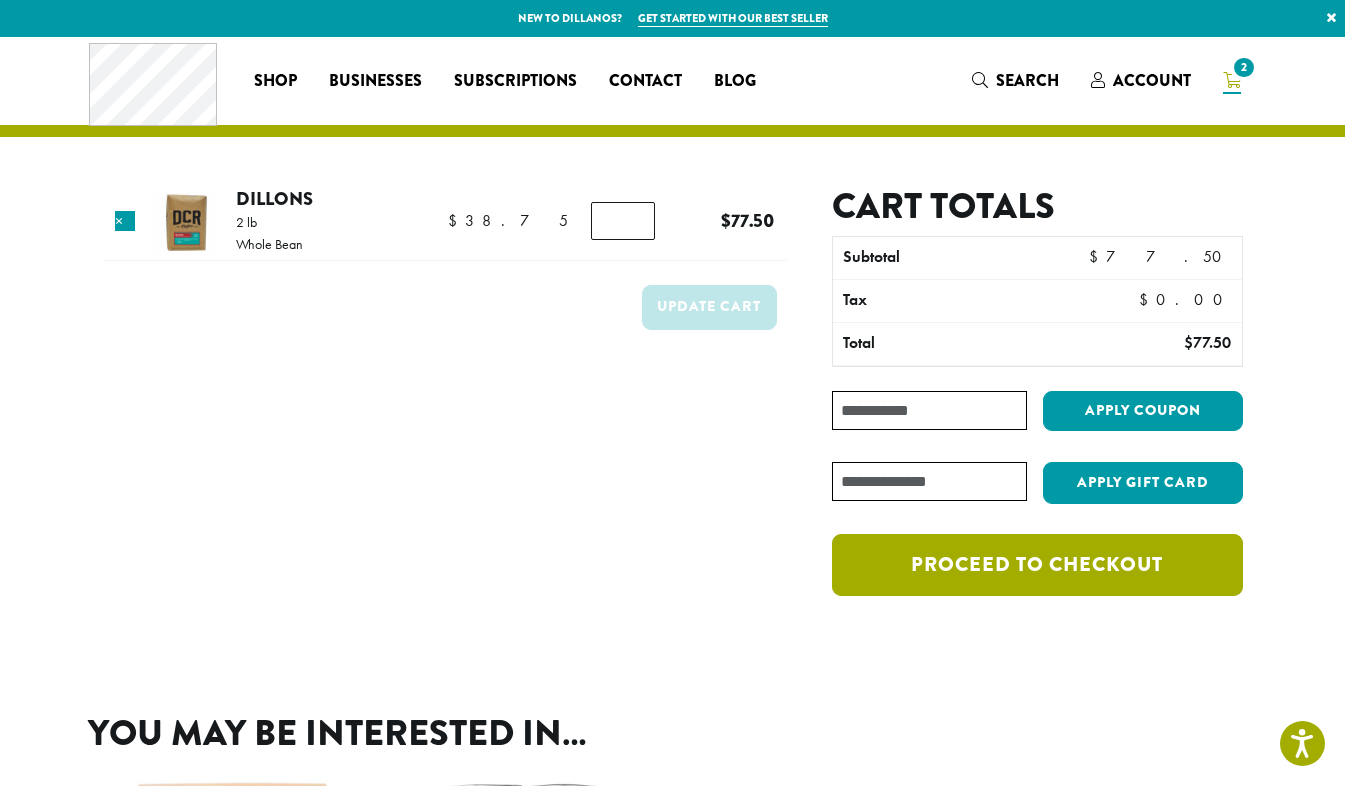 click on "Proceed to checkout" at bounding box center (1037, 565) 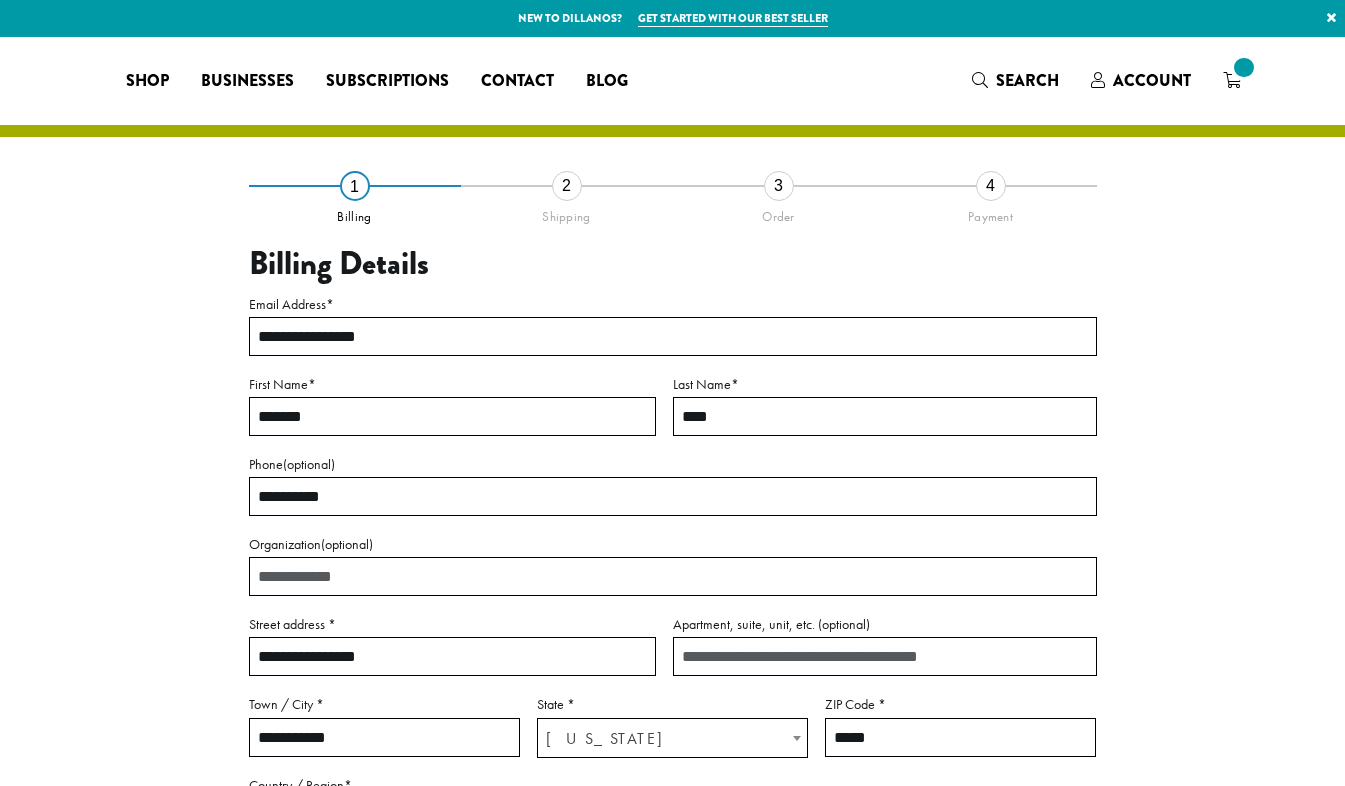 select on "**" 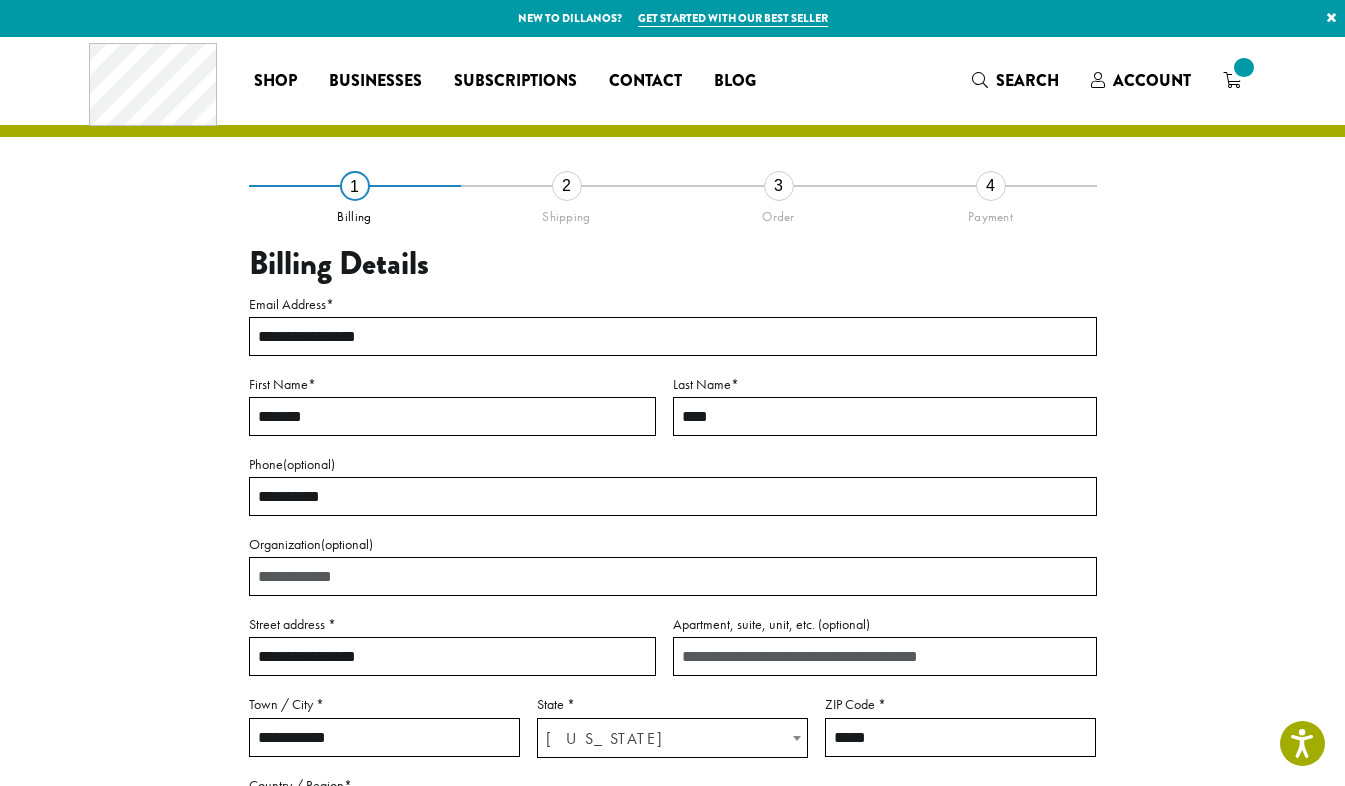 scroll, scrollTop: 0, scrollLeft: 0, axis: both 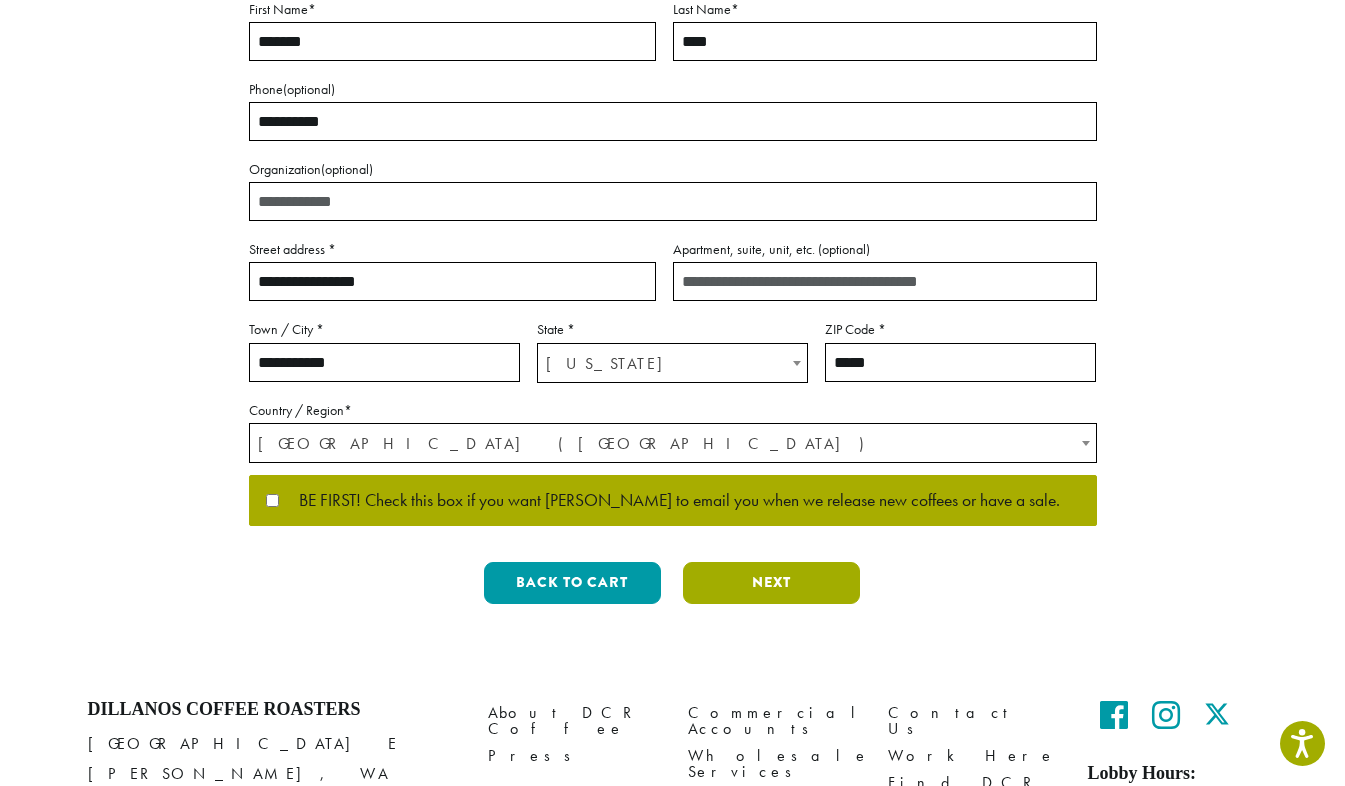 click on "Next" at bounding box center [771, 583] 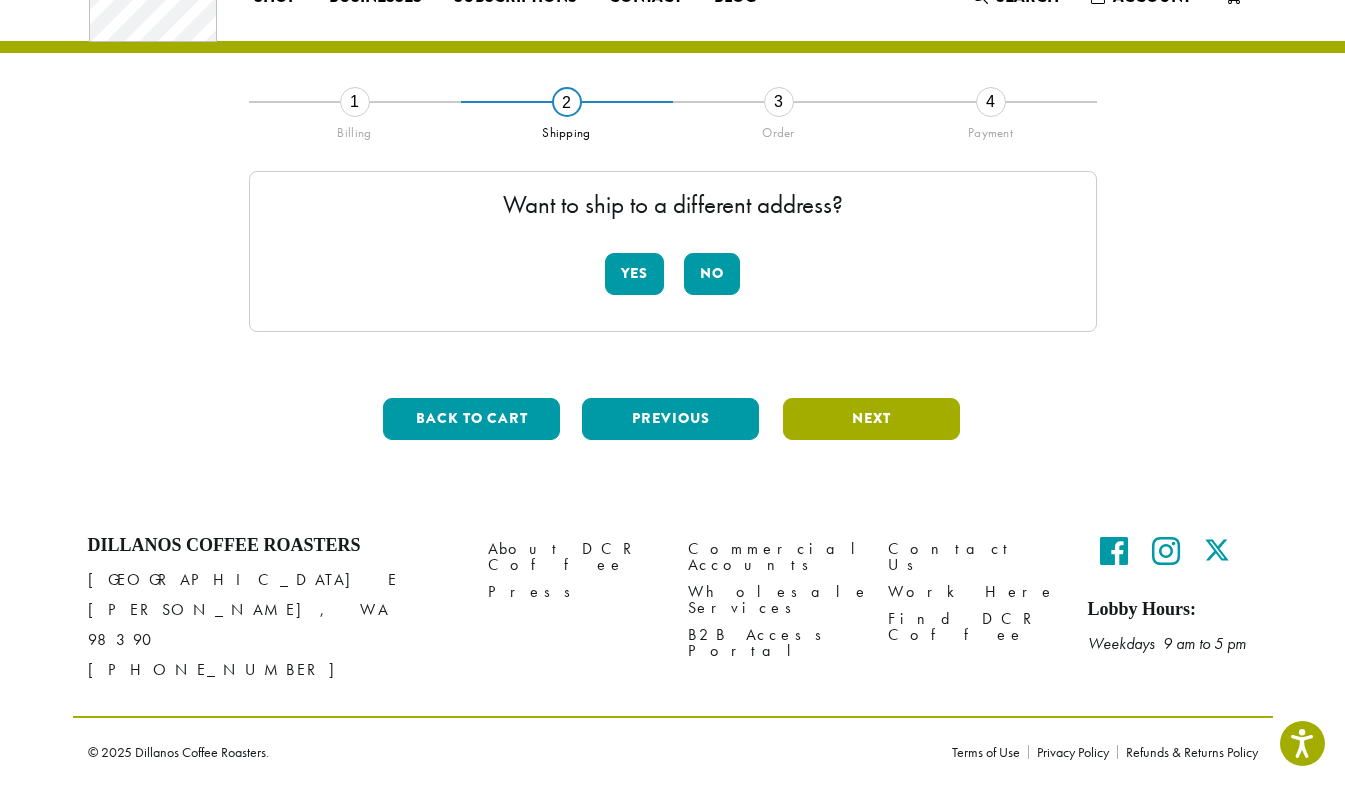 scroll, scrollTop: 58, scrollLeft: 0, axis: vertical 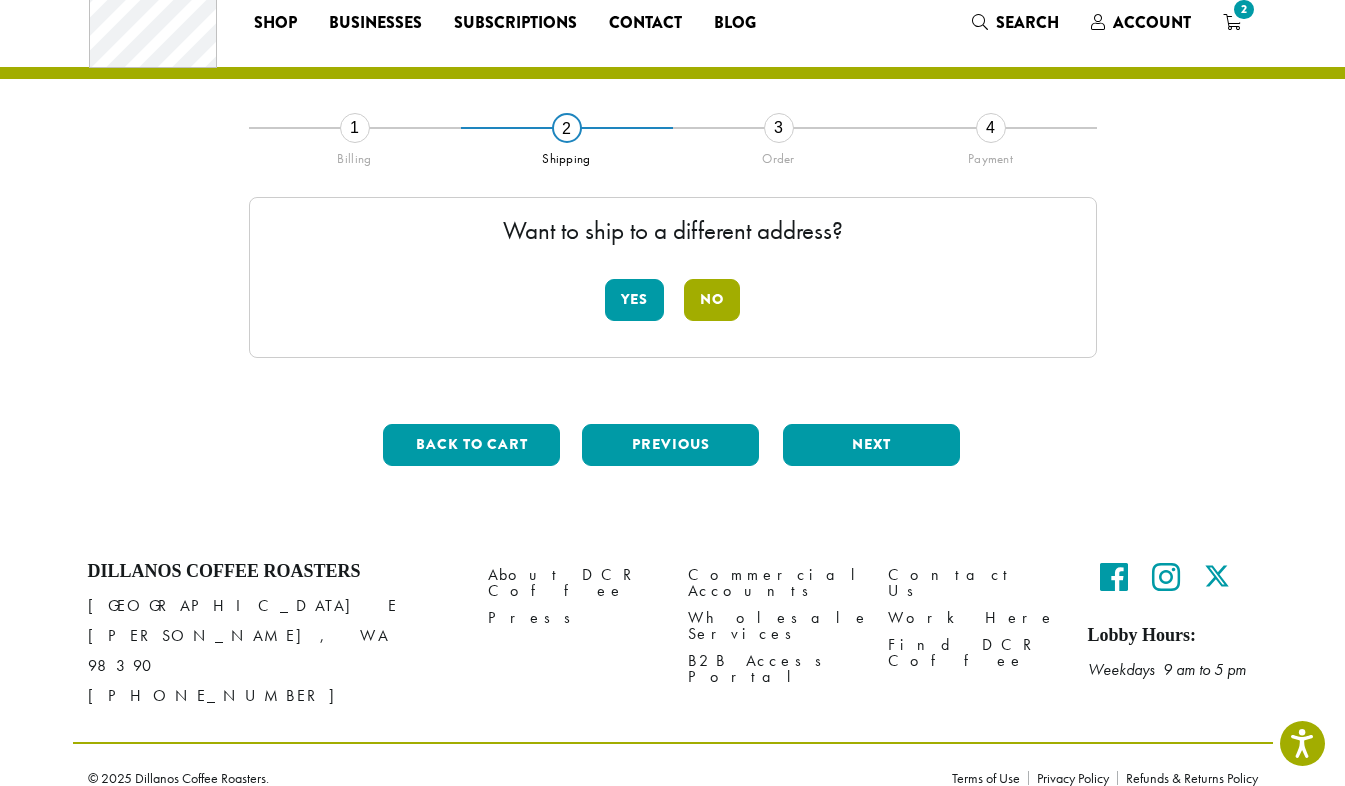 click on "No" at bounding box center [712, 300] 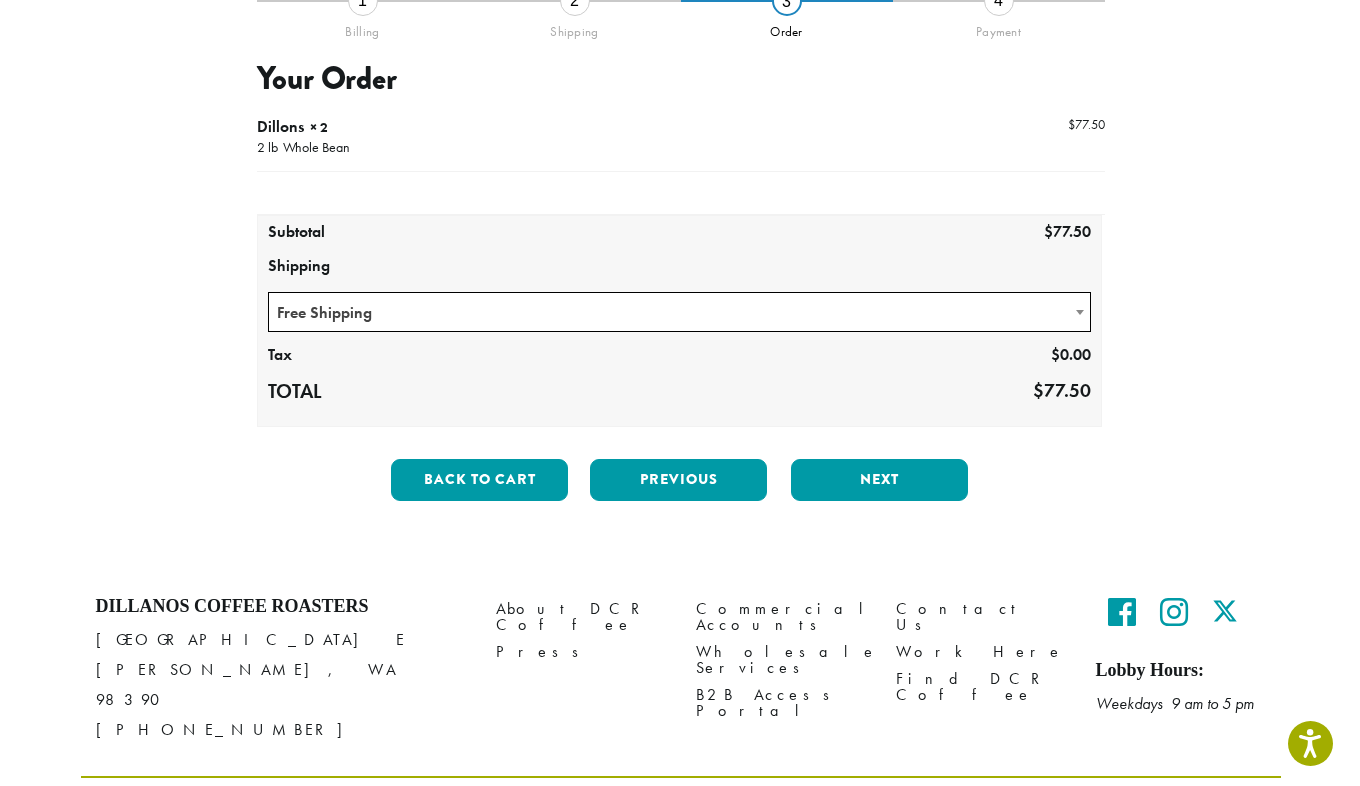 scroll, scrollTop: 219, scrollLeft: 0, axis: vertical 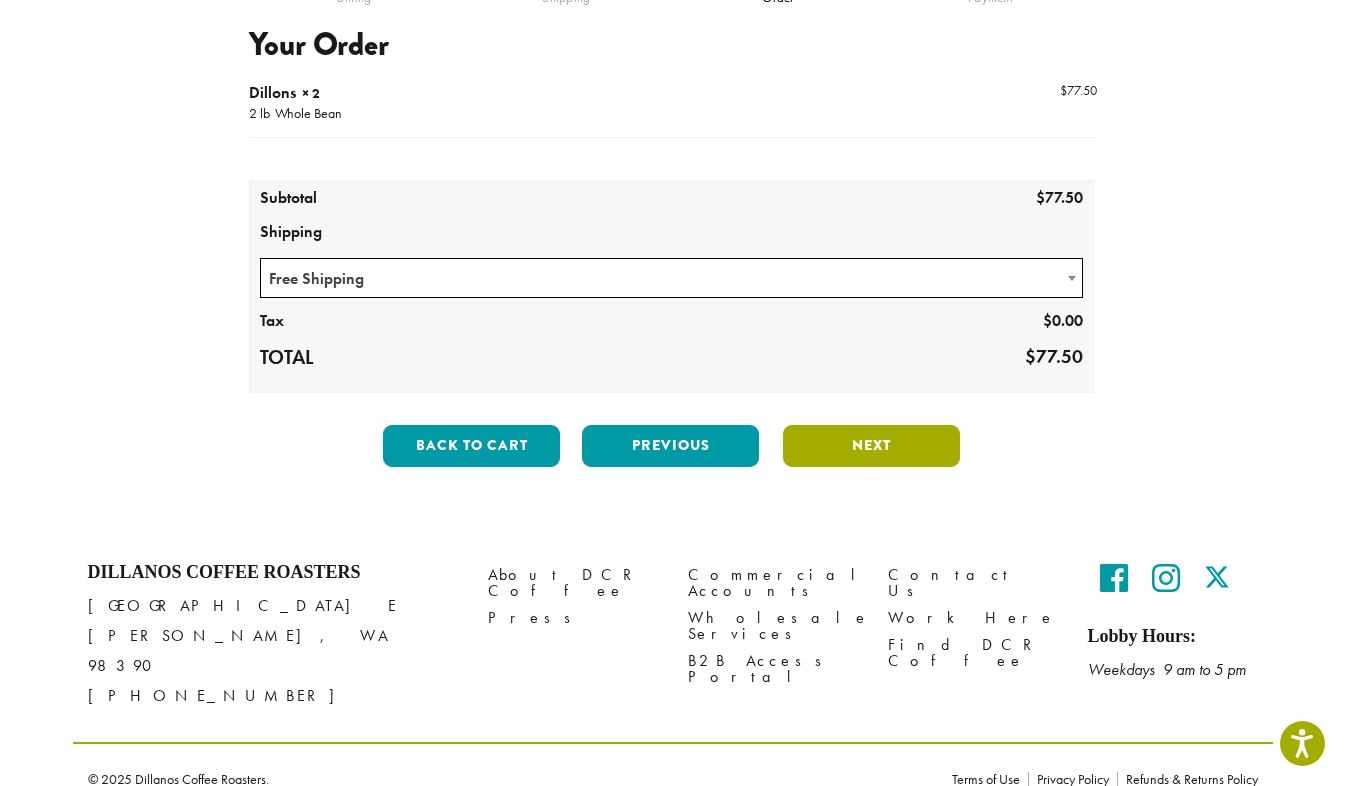 click on "Next" at bounding box center (871, 446) 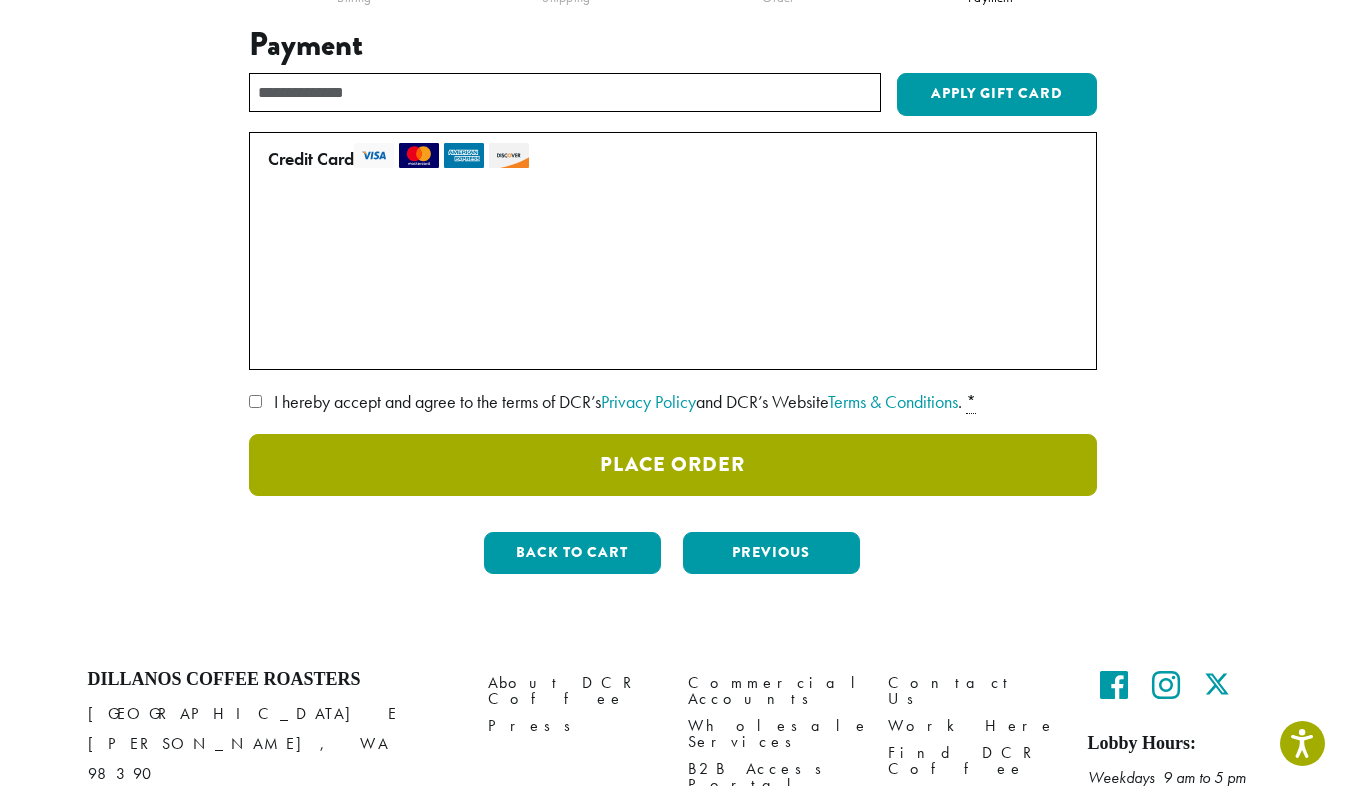 click on "Place Order" at bounding box center [673, 465] 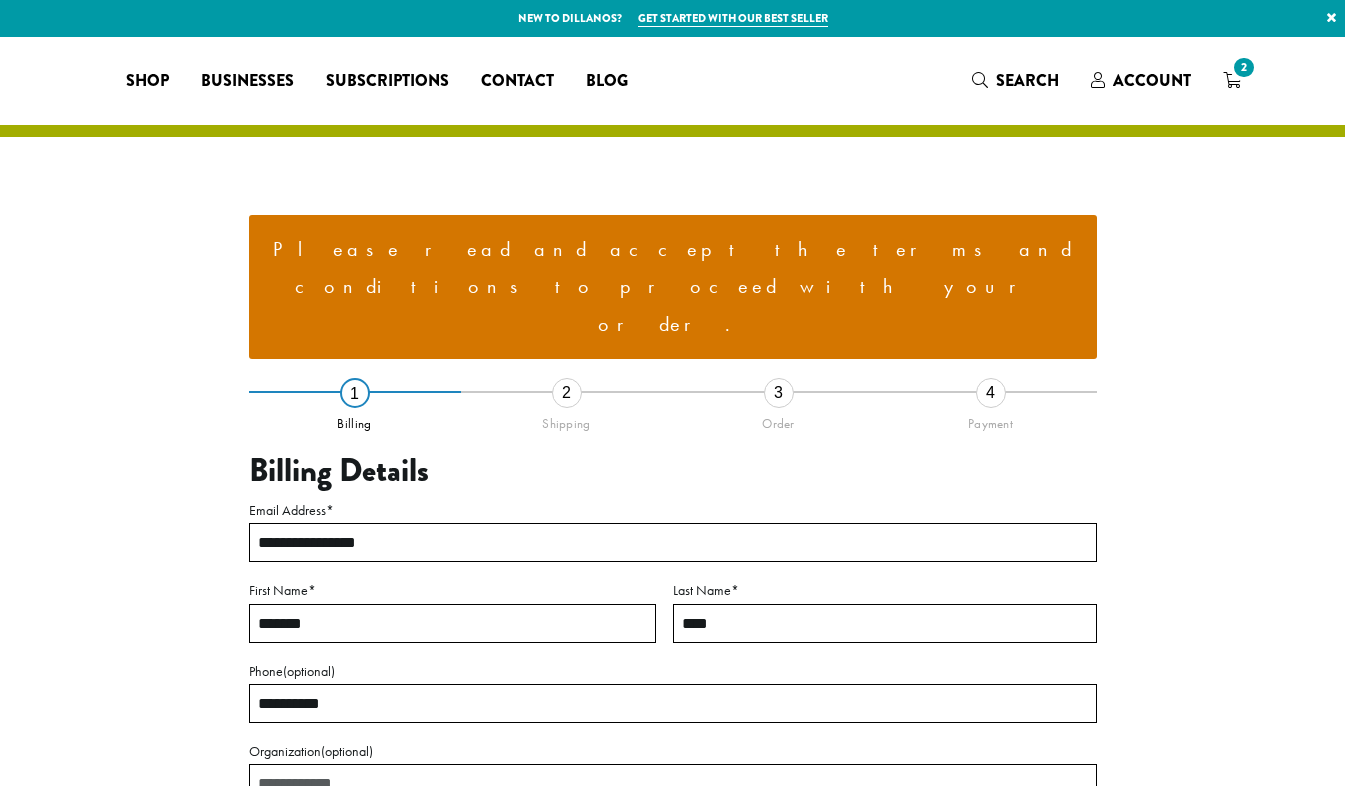 select on "**" 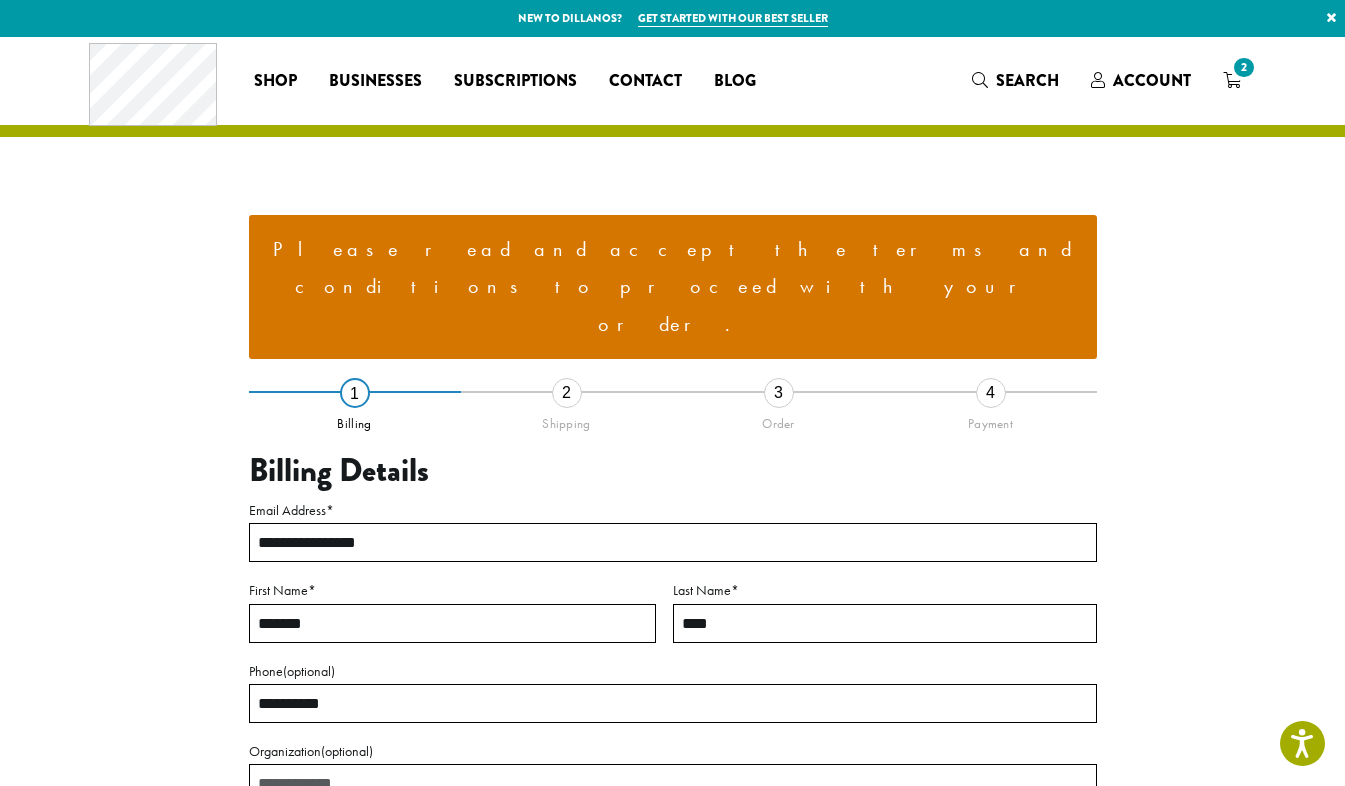 scroll, scrollTop: 0, scrollLeft: 0, axis: both 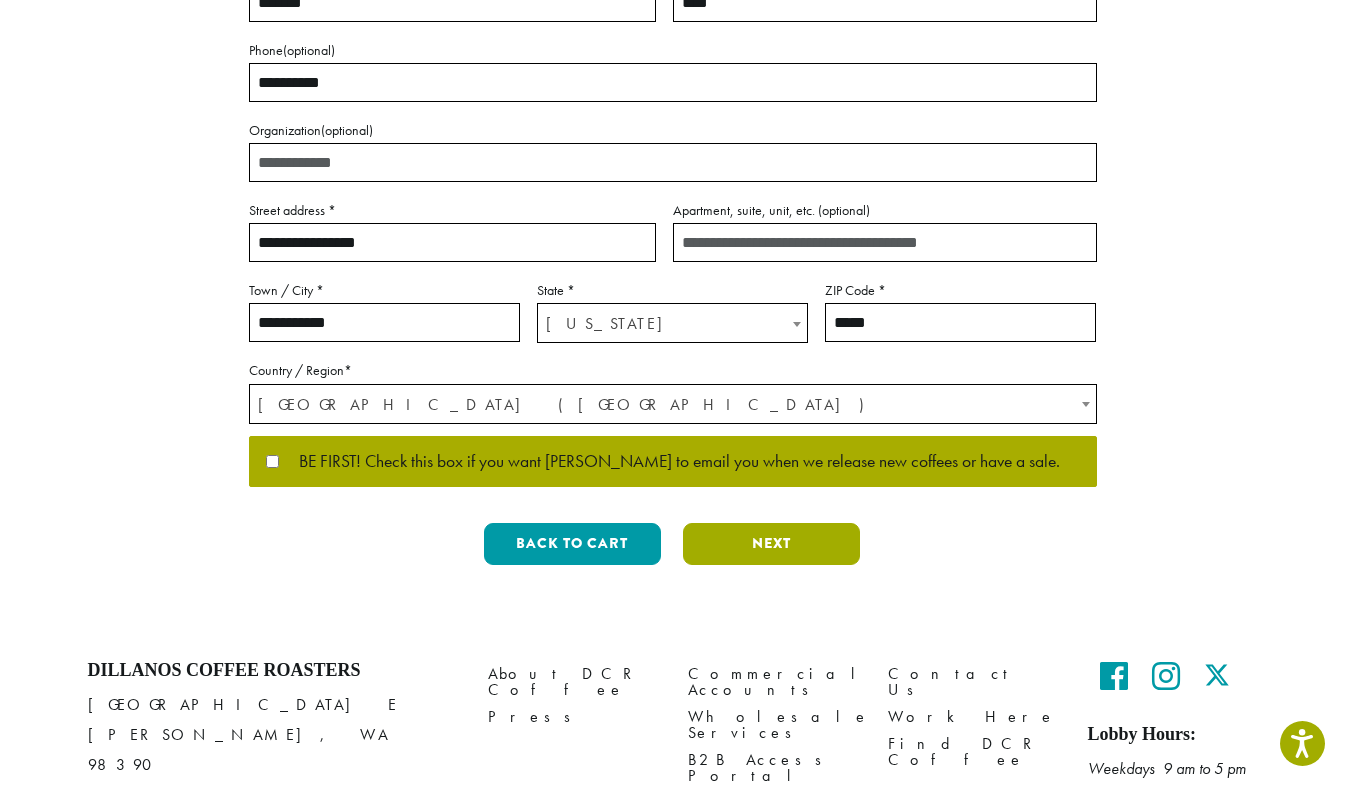 click on "Next" at bounding box center (771, 544) 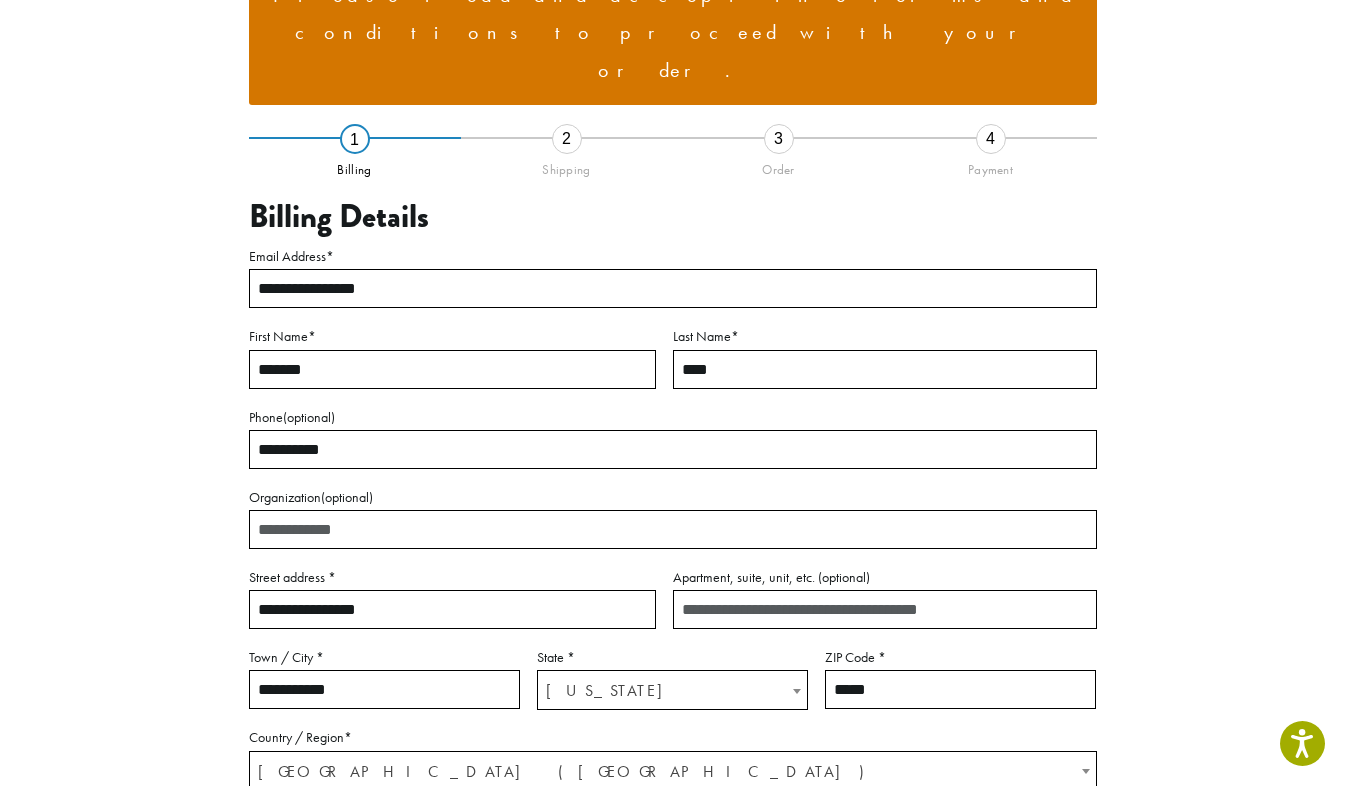scroll, scrollTop: 190, scrollLeft: 0, axis: vertical 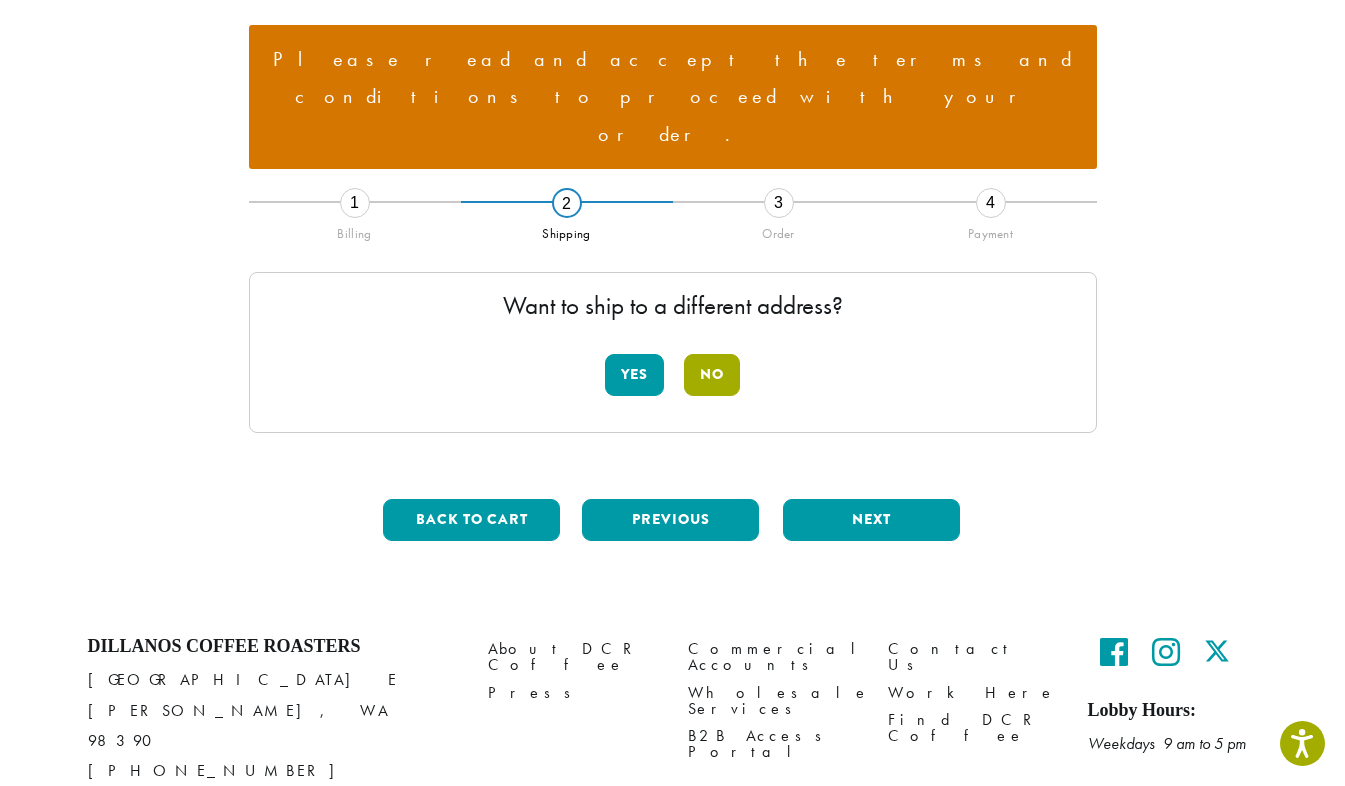 click on "No" at bounding box center [712, 375] 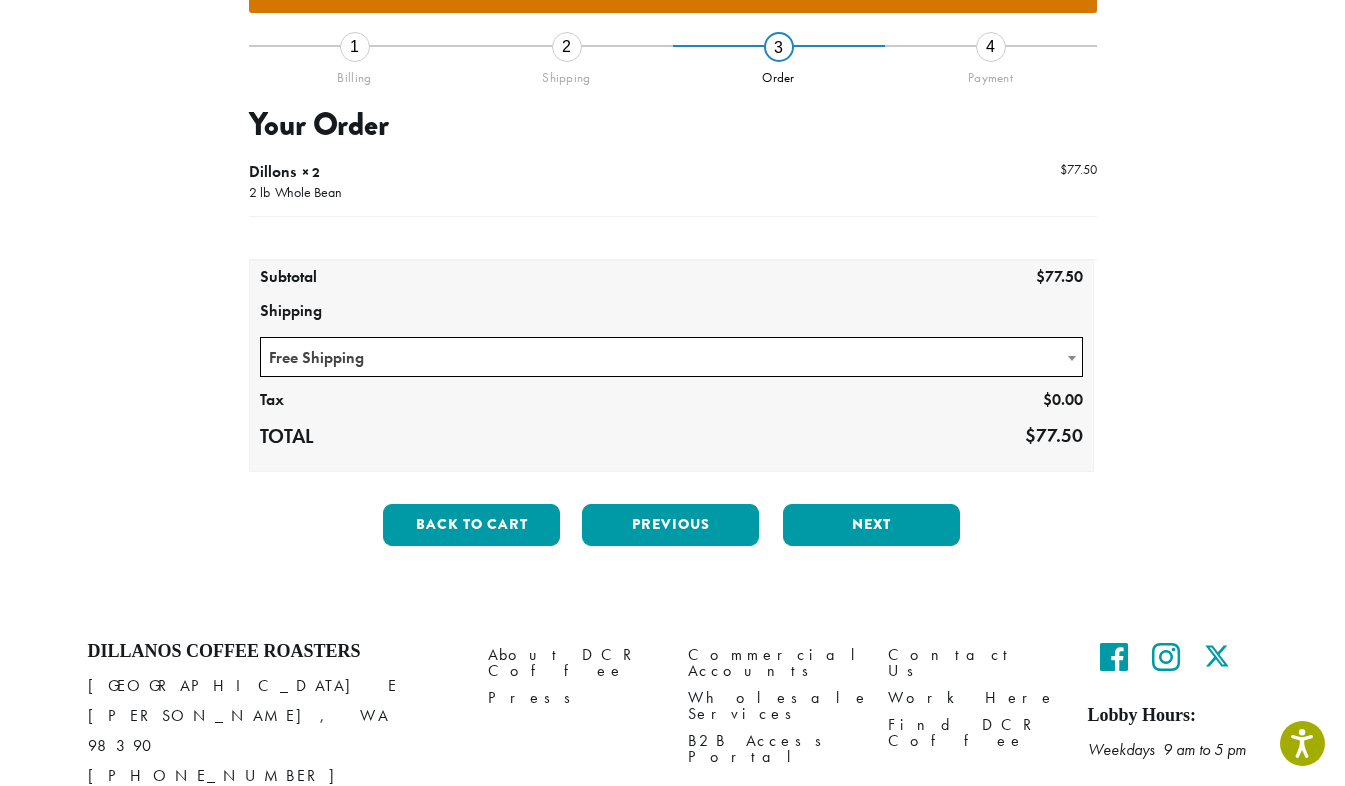 scroll, scrollTop: 351, scrollLeft: 0, axis: vertical 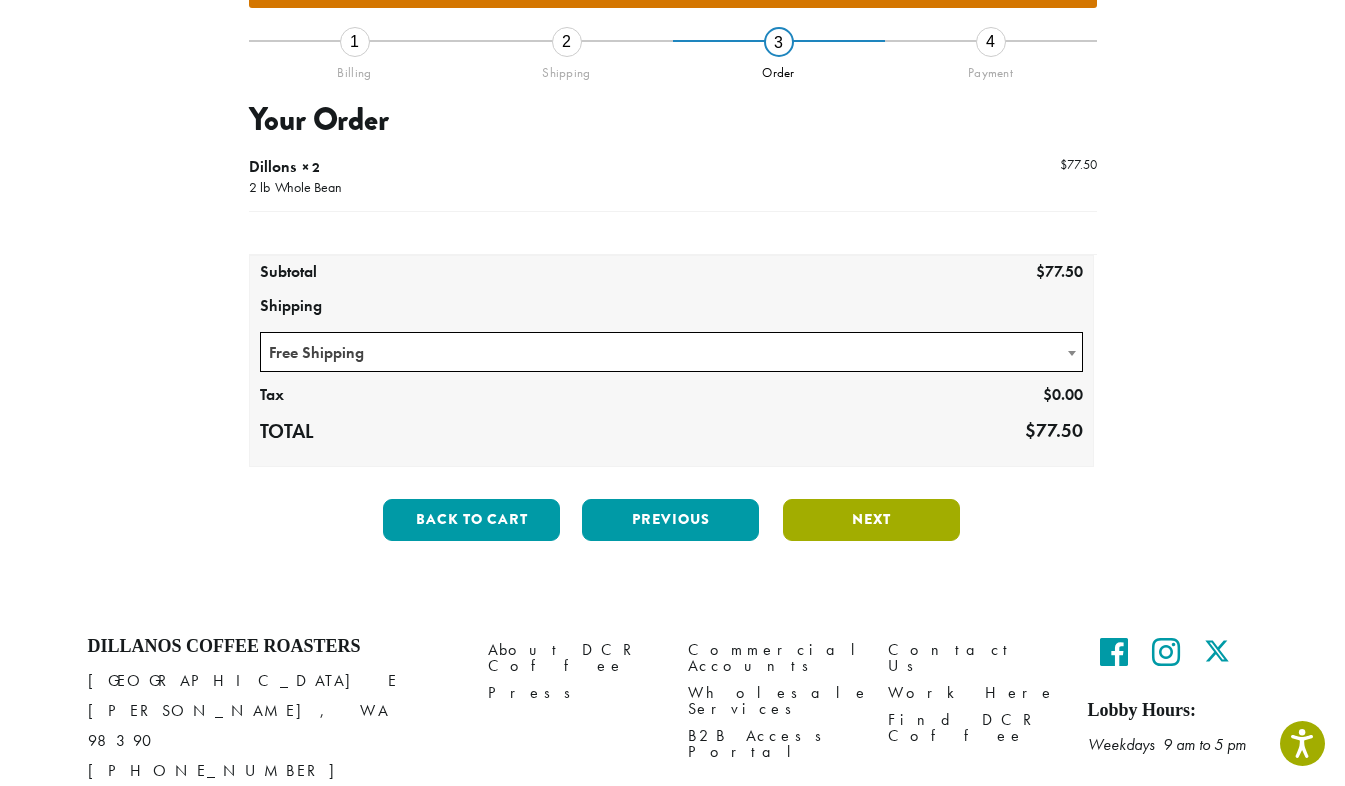 click on "Next" at bounding box center [871, 520] 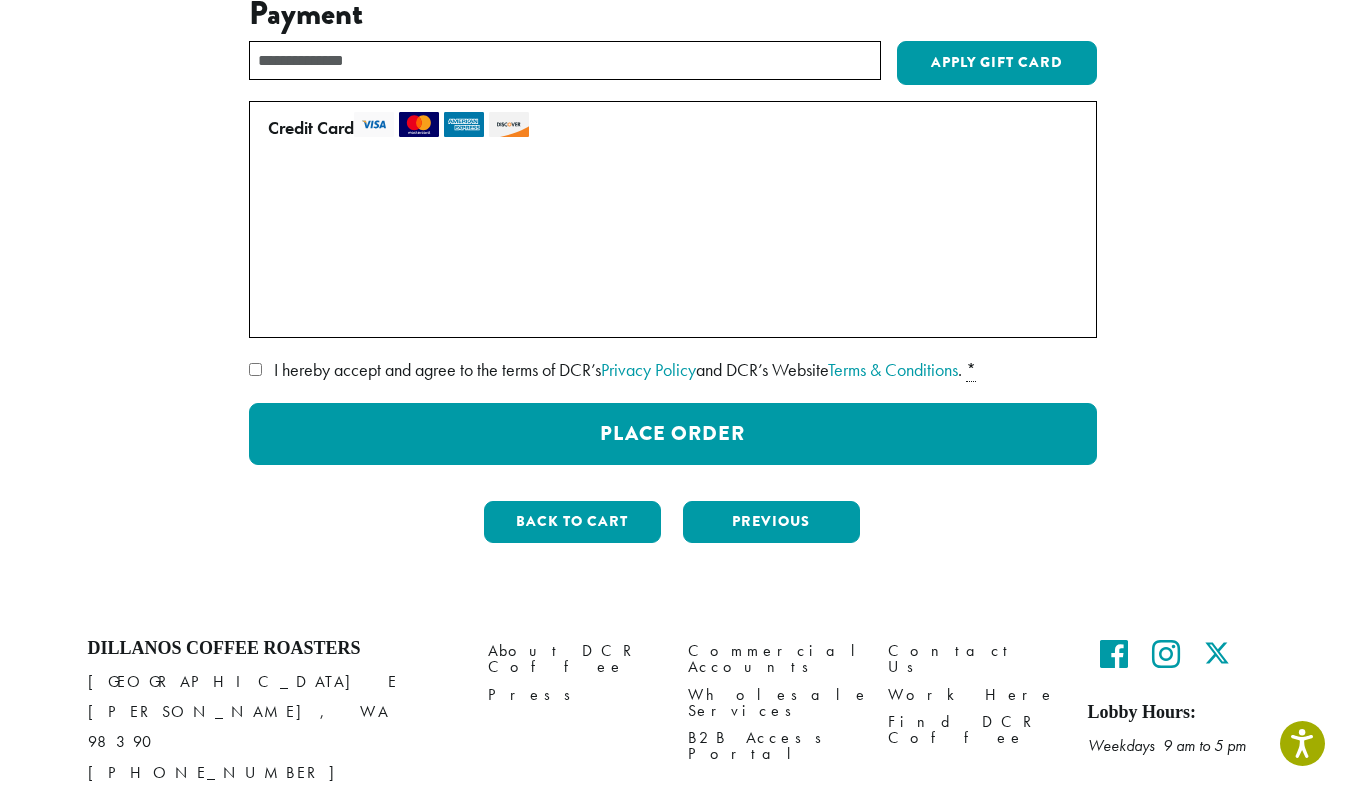 scroll, scrollTop: 458, scrollLeft: 0, axis: vertical 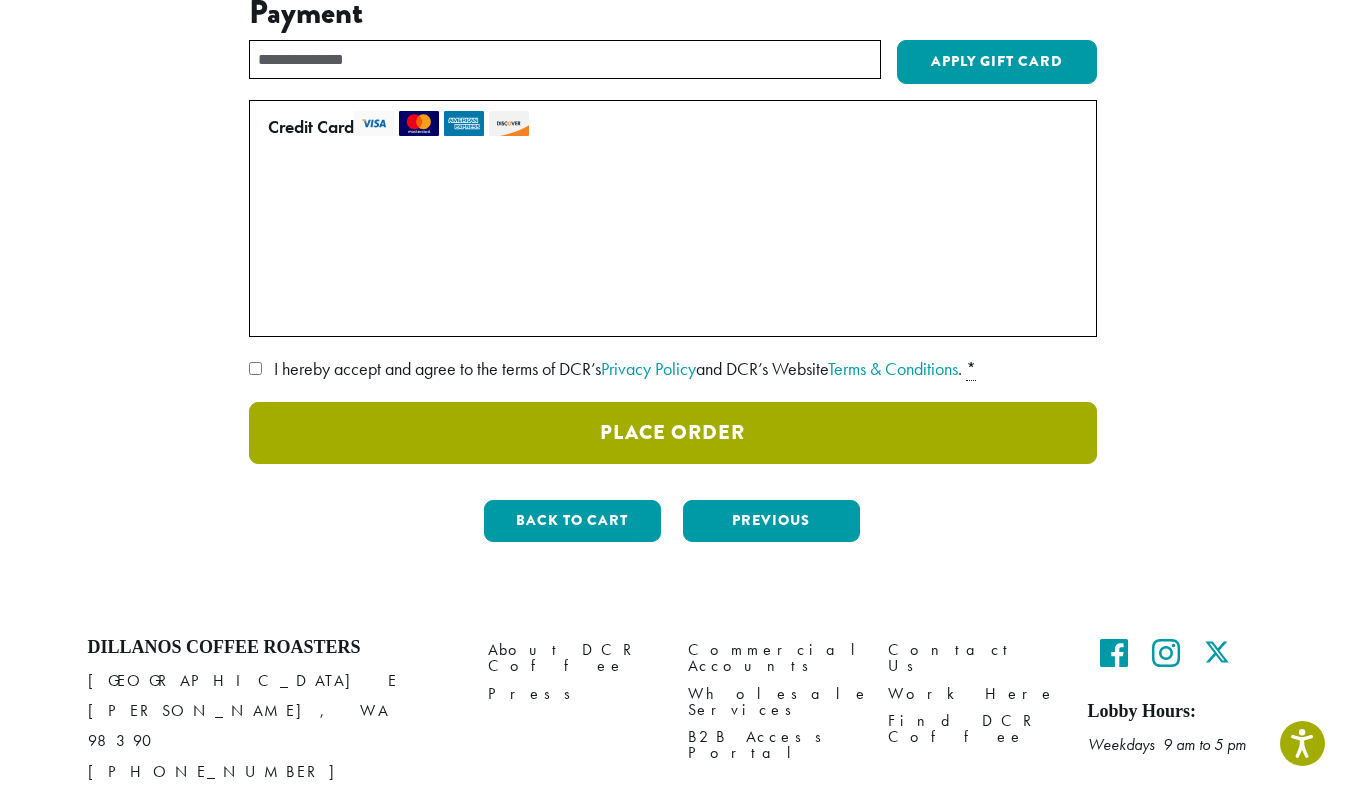 click on "Place Order" at bounding box center (673, 433) 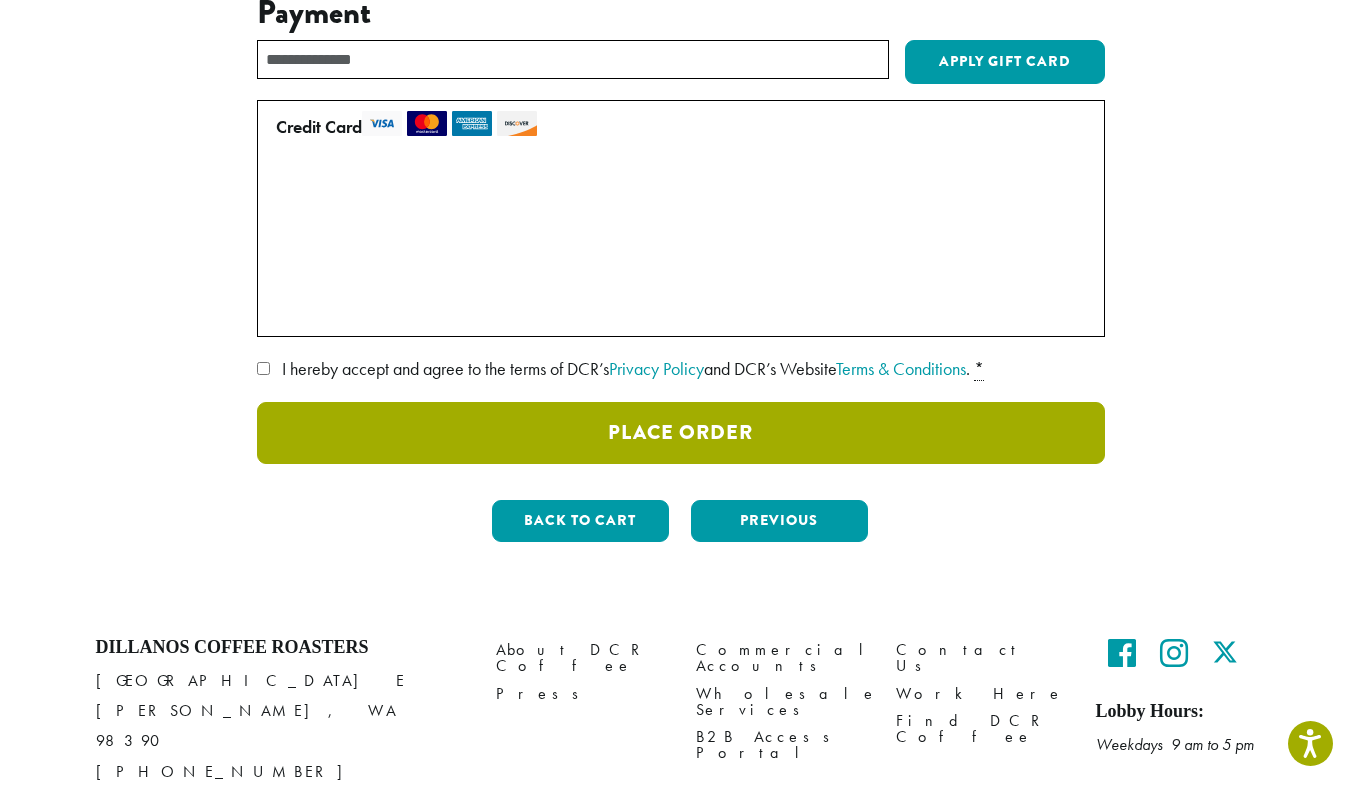 scroll, scrollTop: 327, scrollLeft: 0, axis: vertical 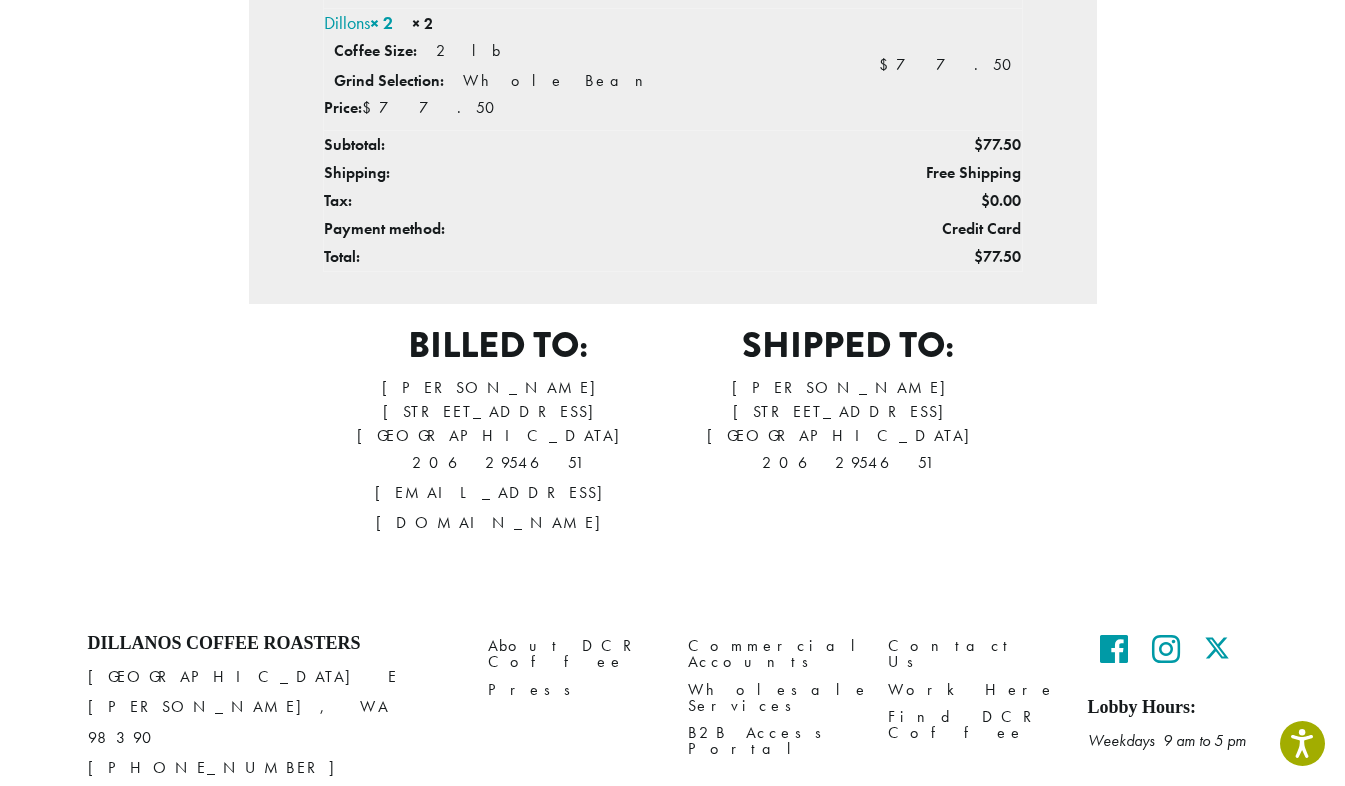 click on "Thank you. Your order has been received.
Order number:					 360945
Date:					 [DATE]
Email:						 [EMAIL_ADDRESS][DOMAIN_NAME]
Total:					 $ 77.50
Payment method:						 Credit Card
Order details
Product
Total
Dillons  × 2   × 2 Coffee Size:   2 lb Grind Selection:   Whole Bean
Price:  $ 77.50
$ 77.50
Subtotal:
$ 77.50
Shipping:
Free Shipping
Tax:
$ 0.00
Payment method:
Credit Card
Total:
$ 77.50
Billed to:
[PERSON_NAME] [STREET_ADDRESS]" at bounding box center (673, 56) 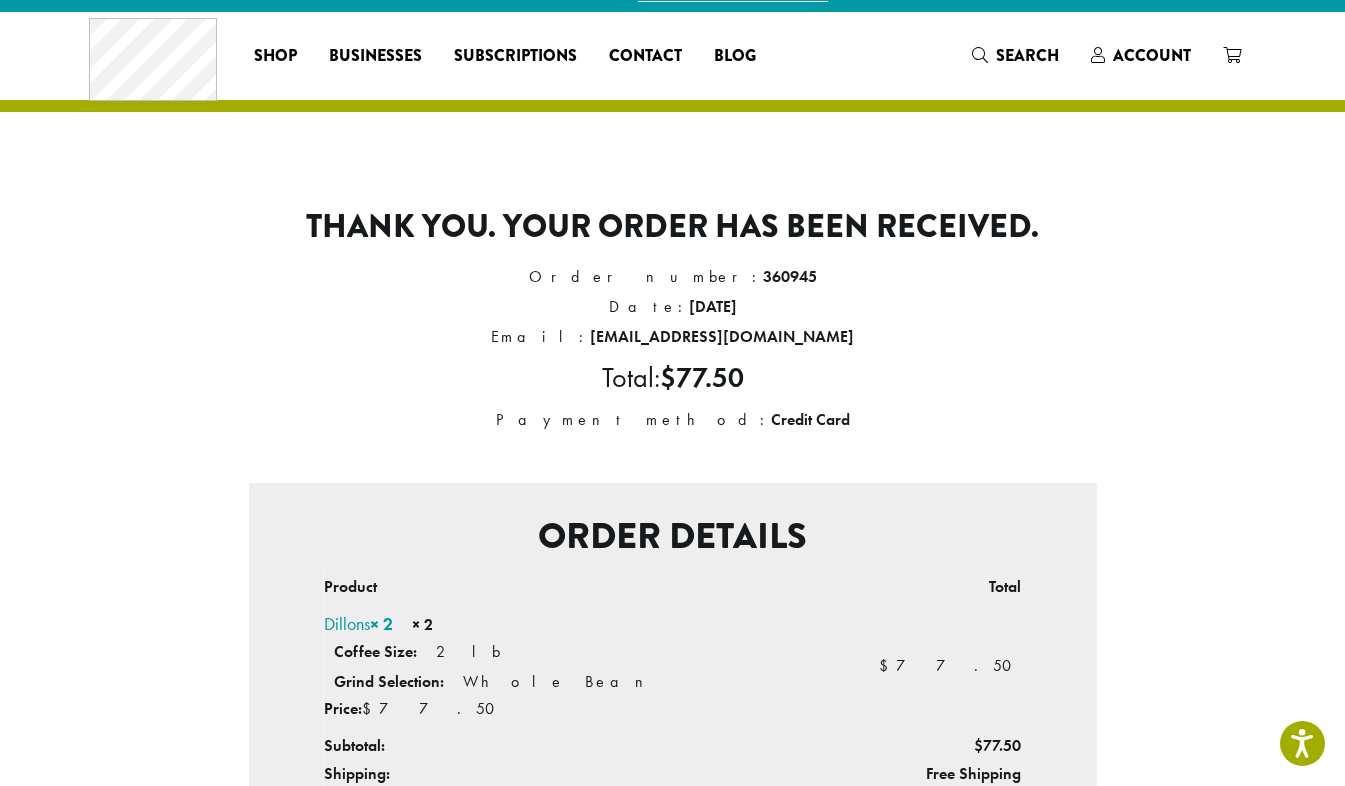 scroll, scrollTop: 20, scrollLeft: 0, axis: vertical 